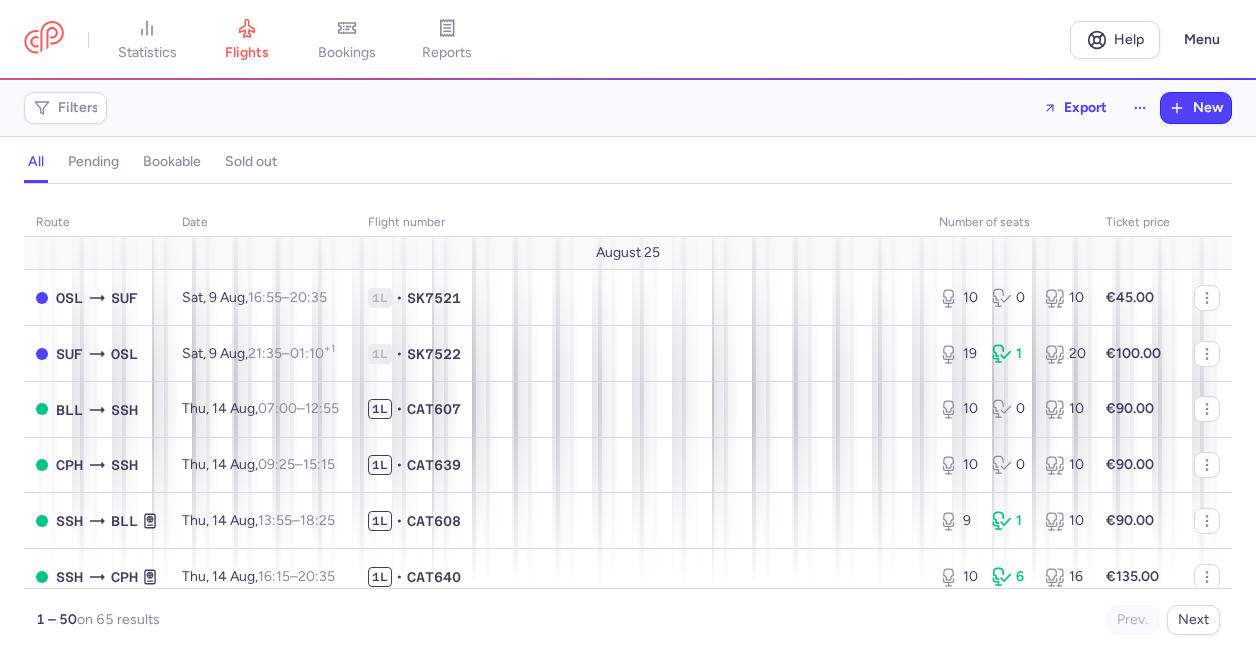 scroll, scrollTop: 0, scrollLeft: 0, axis: both 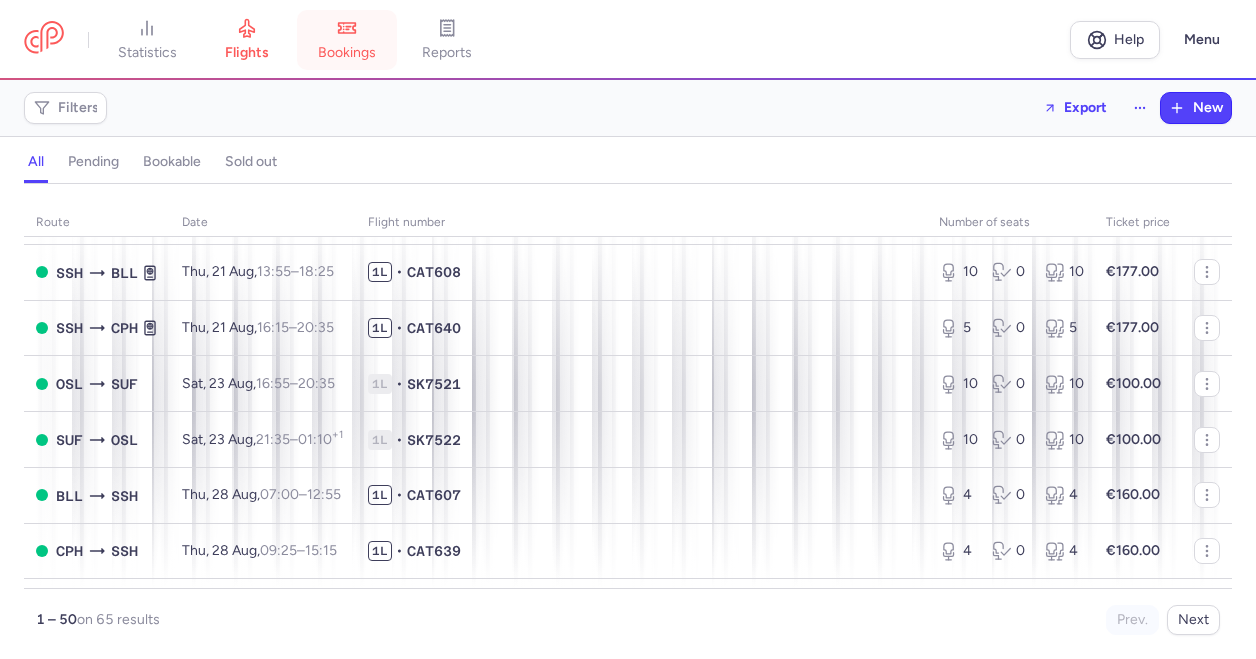 click on "bookings" at bounding box center [347, 53] 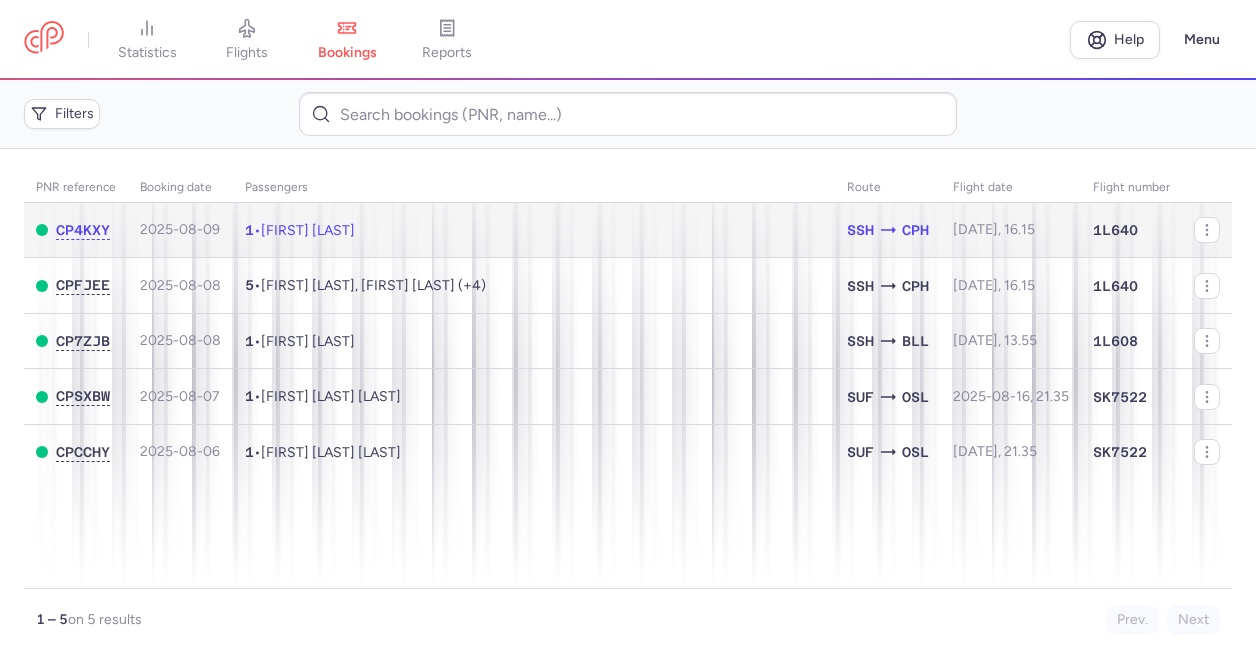 click on "[FIRST] [LAST]" at bounding box center [308, 230] 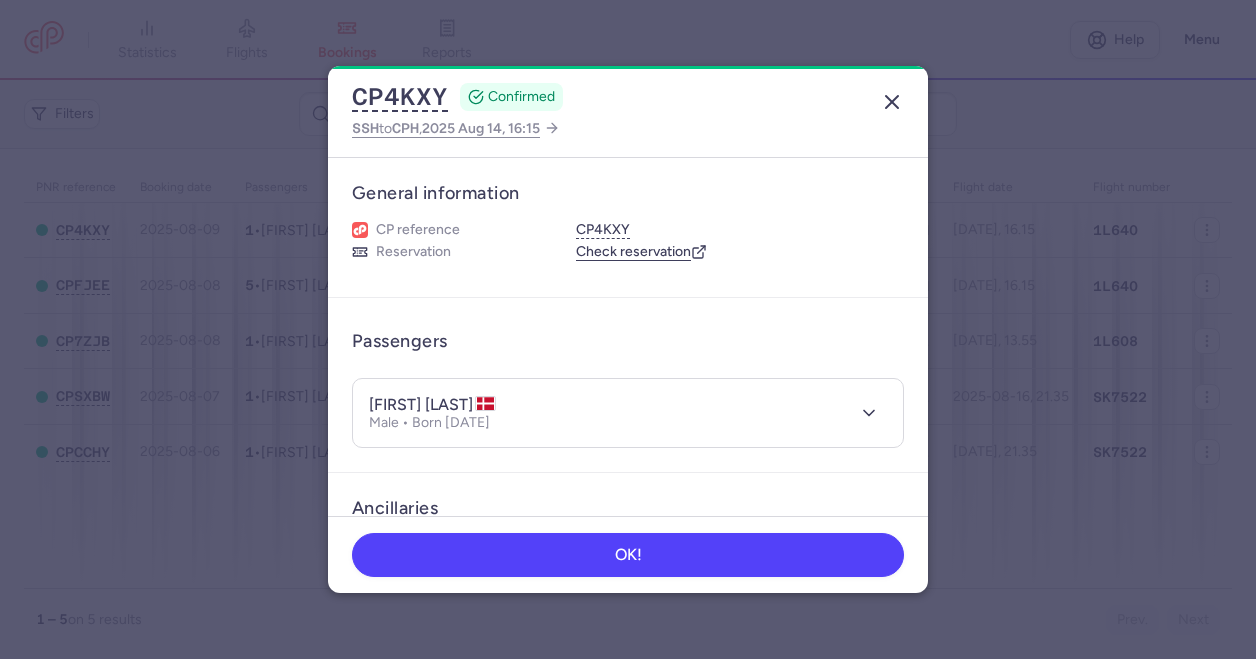 click 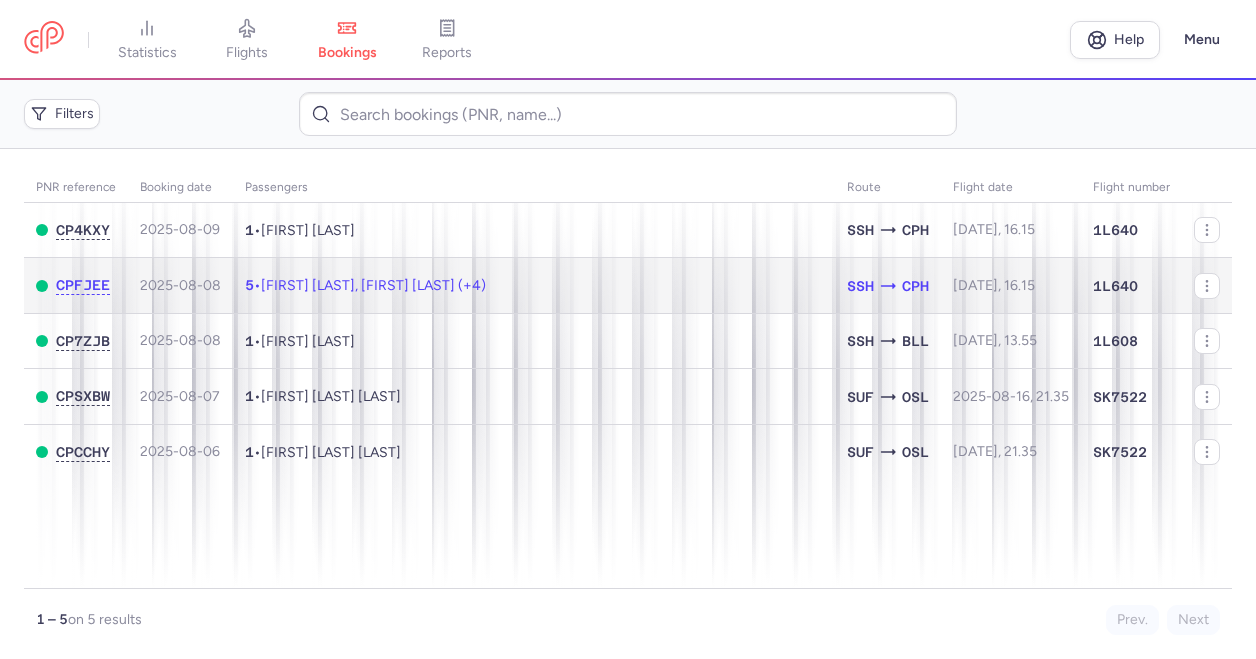 click on "[FIRST] [LAST], [FIRST] [LAST] (+4)" at bounding box center (373, 285) 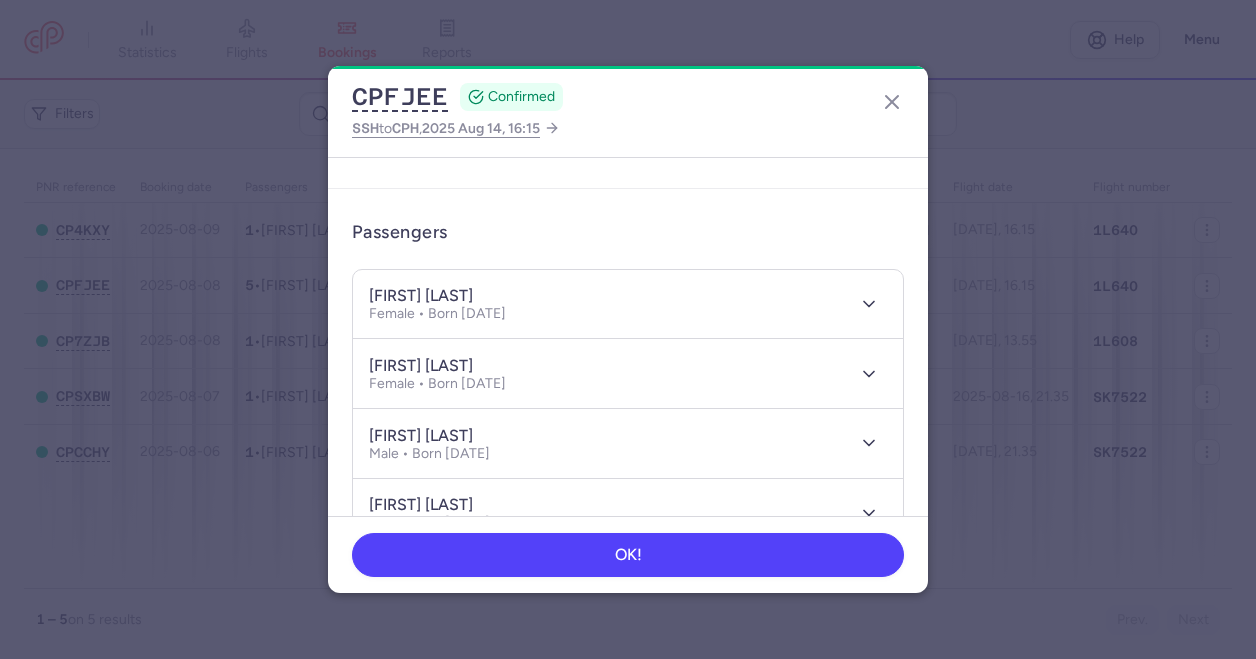 scroll, scrollTop: 110, scrollLeft: 0, axis: vertical 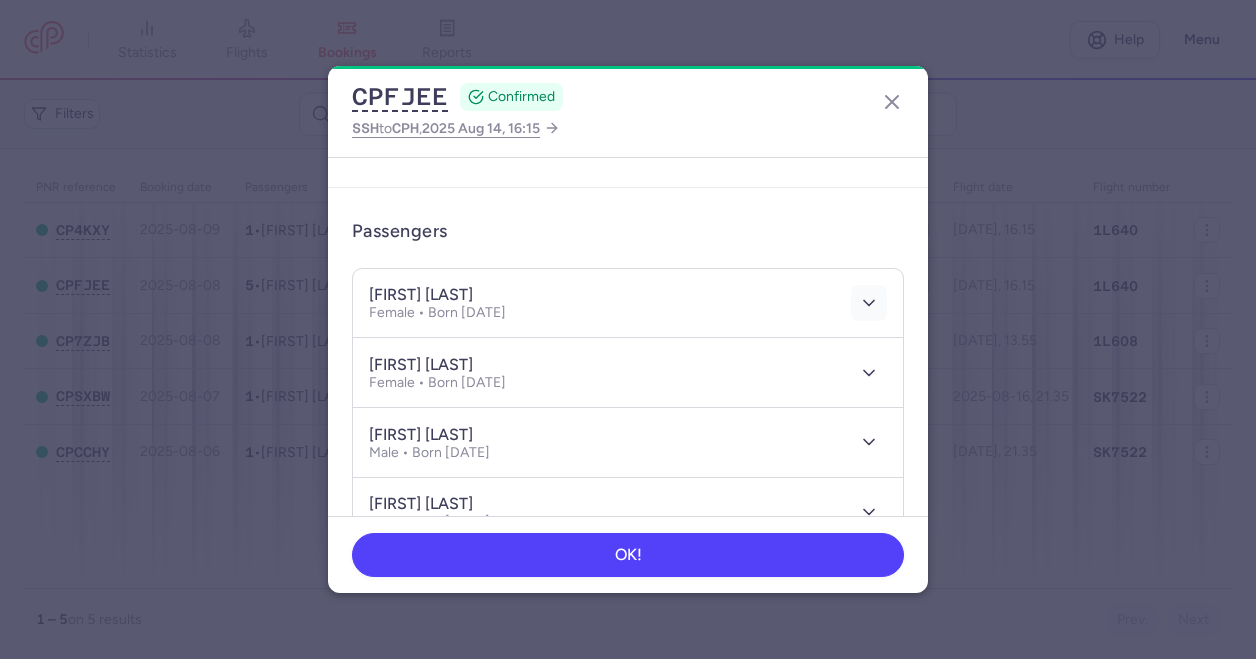 click 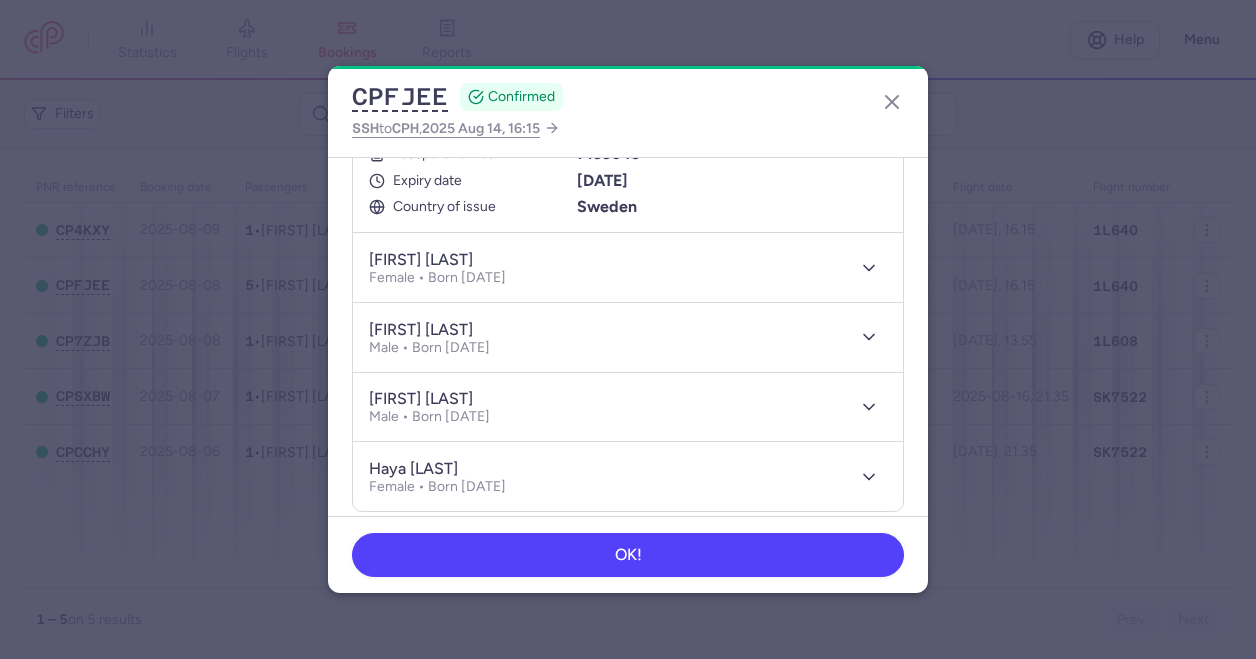 scroll, scrollTop: 433, scrollLeft: 0, axis: vertical 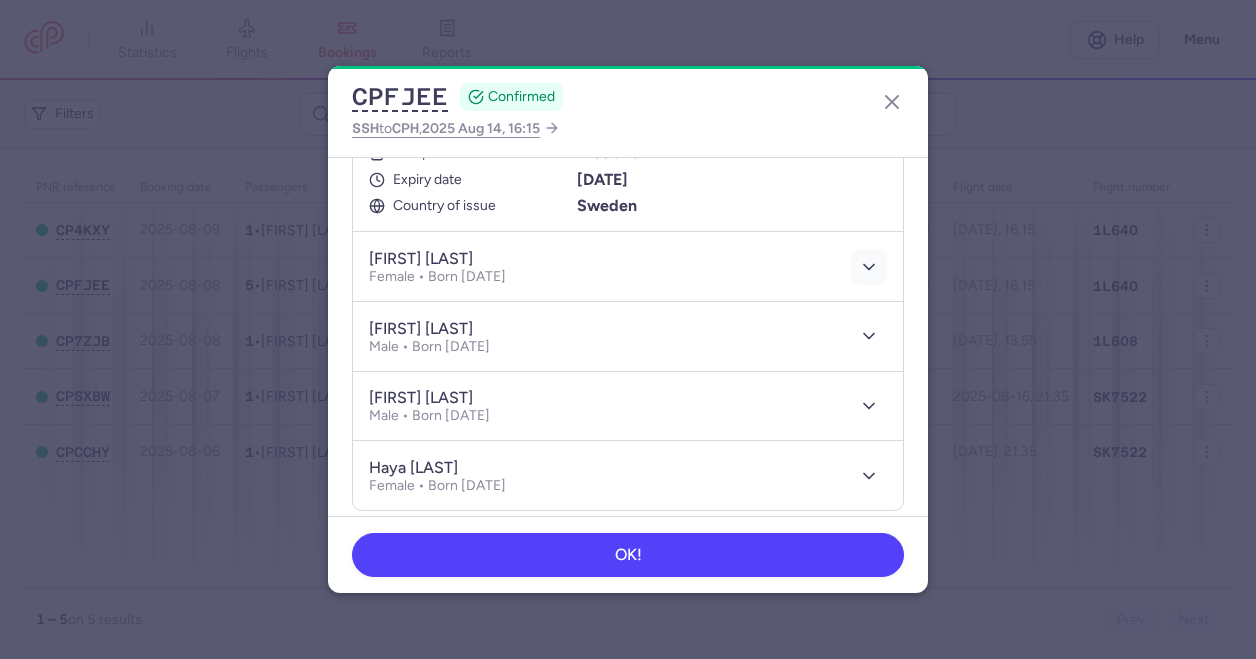 click 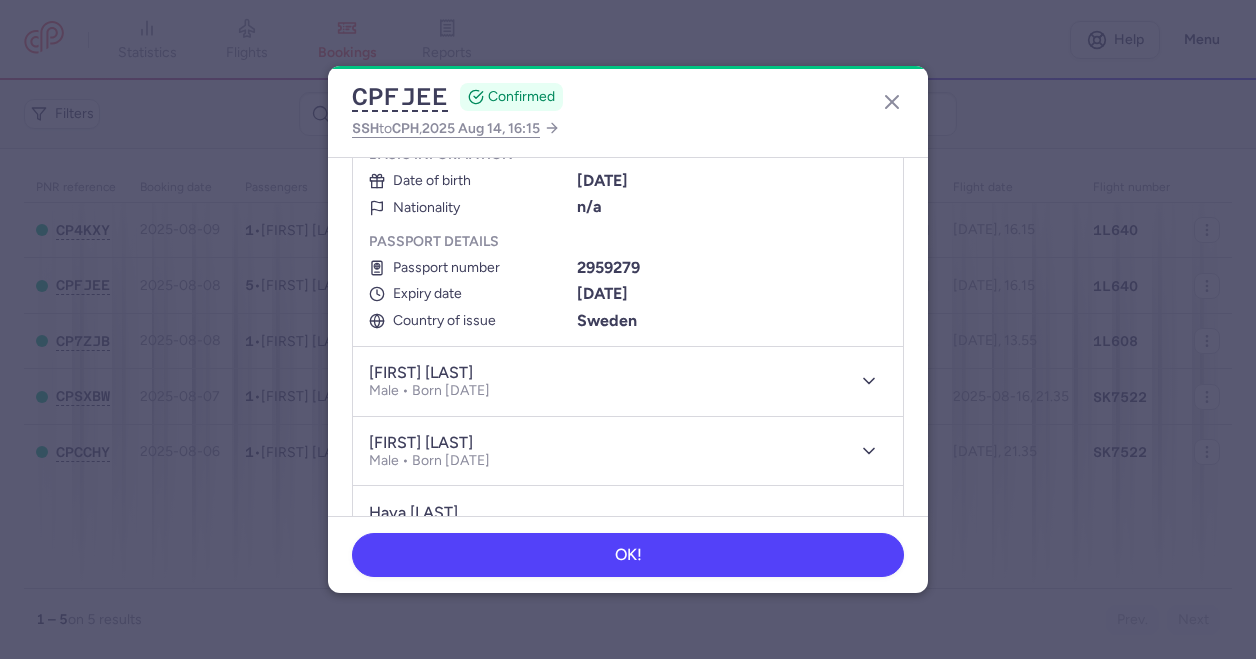 scroll, scrollTop: 606, scrollLeft: 0, axis: vertical 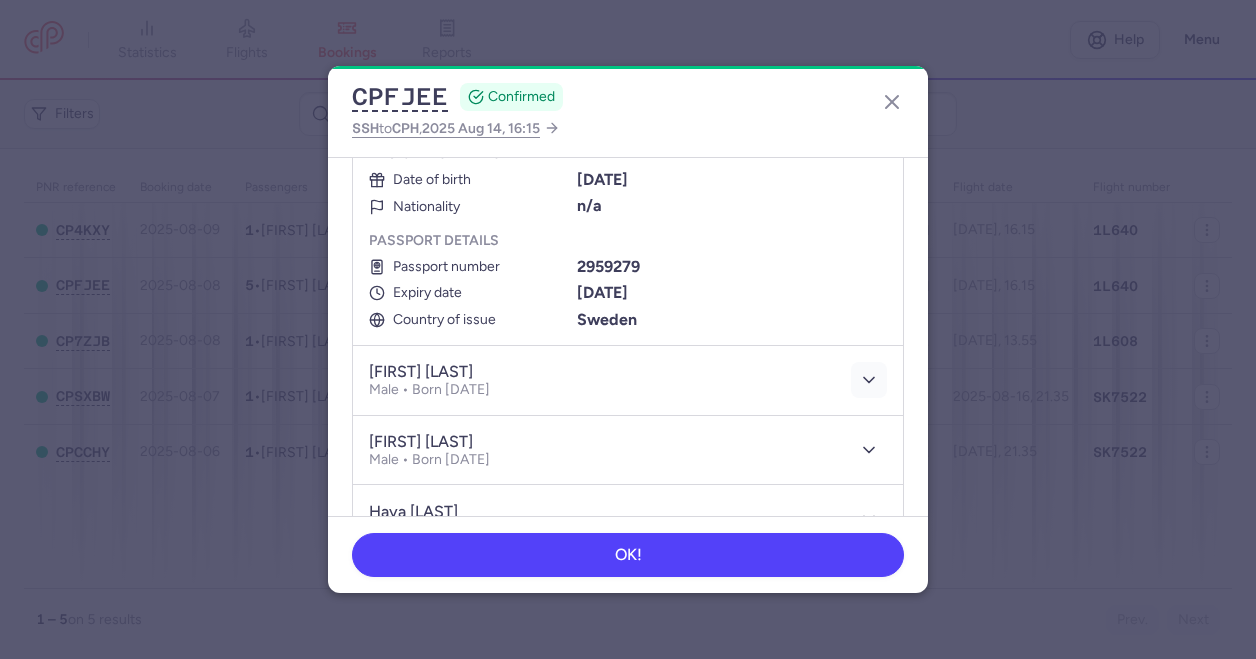 click 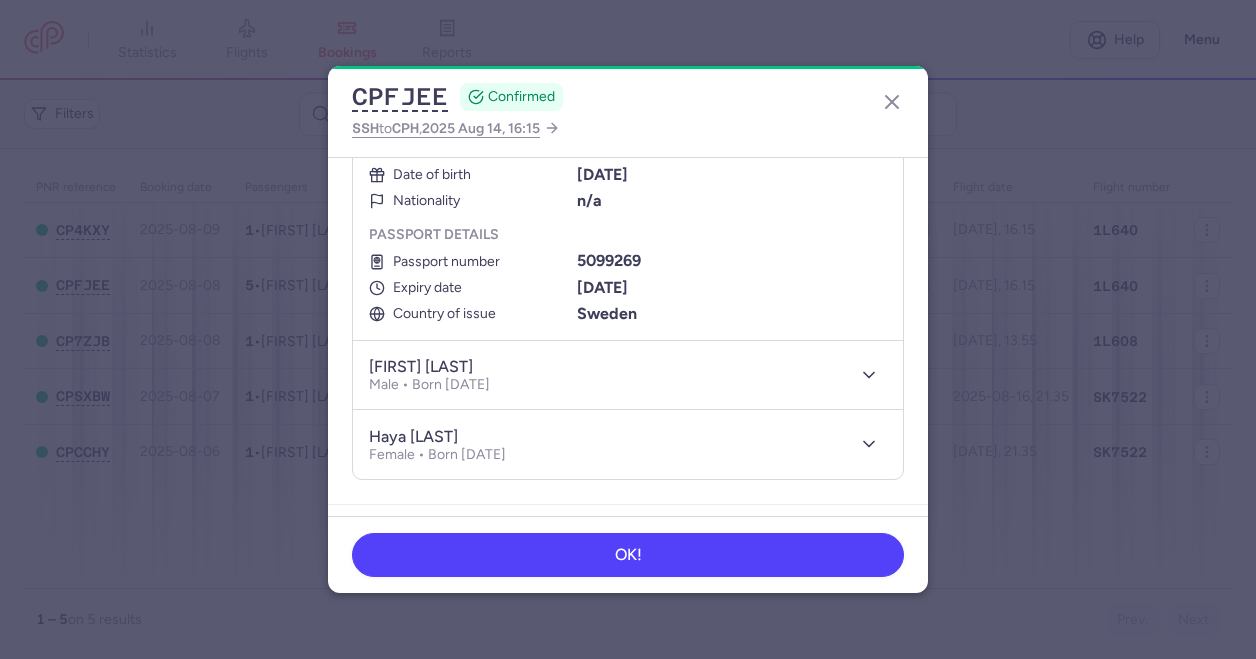 scroll, scrollTop: 899, scrollLeft: 0, axis: vertical 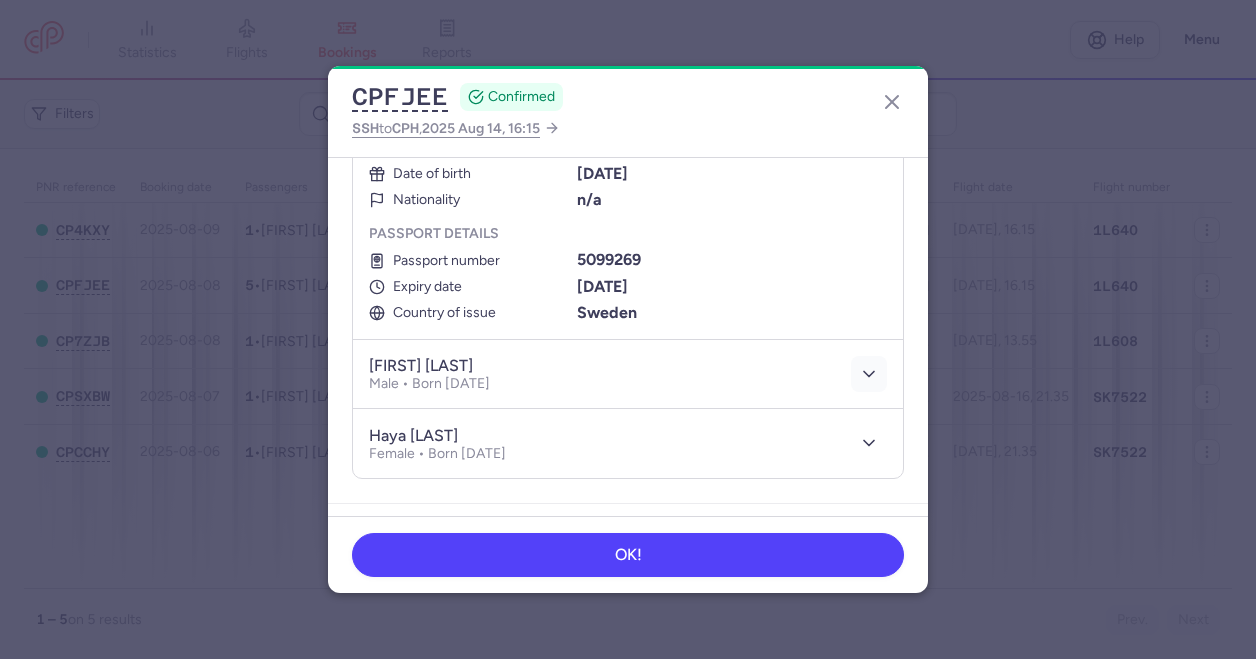 click 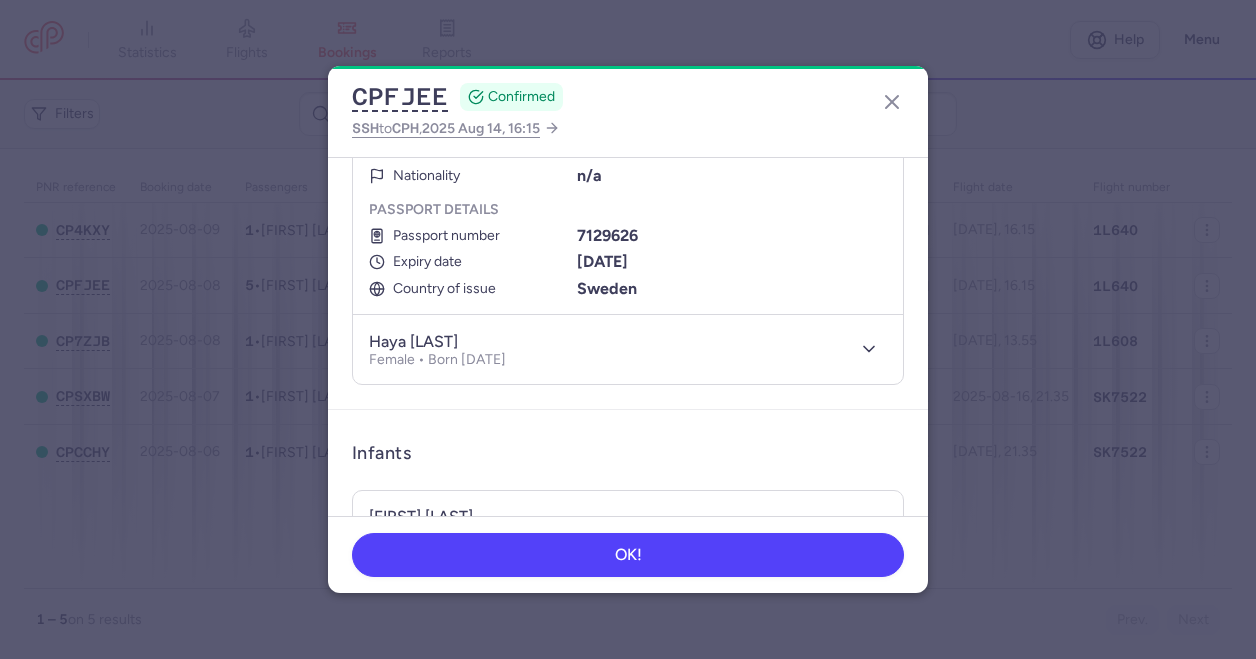scroll, scrollTop: 1211, scrollLeft: 0, axis: vertical 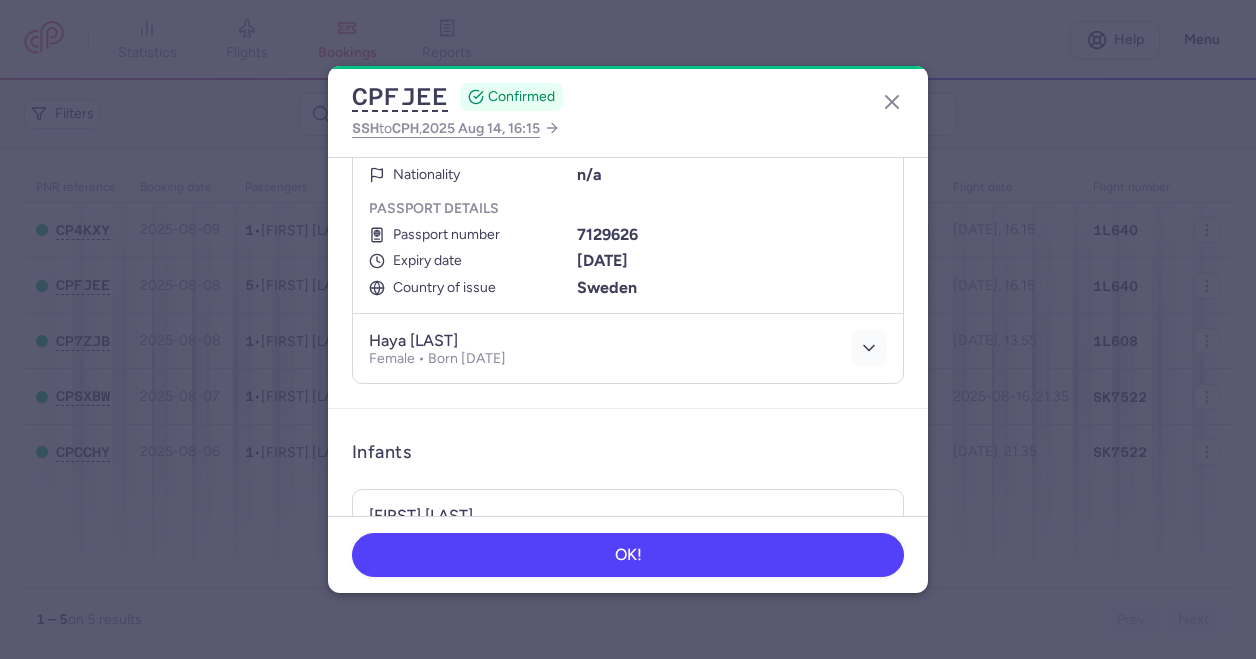 click 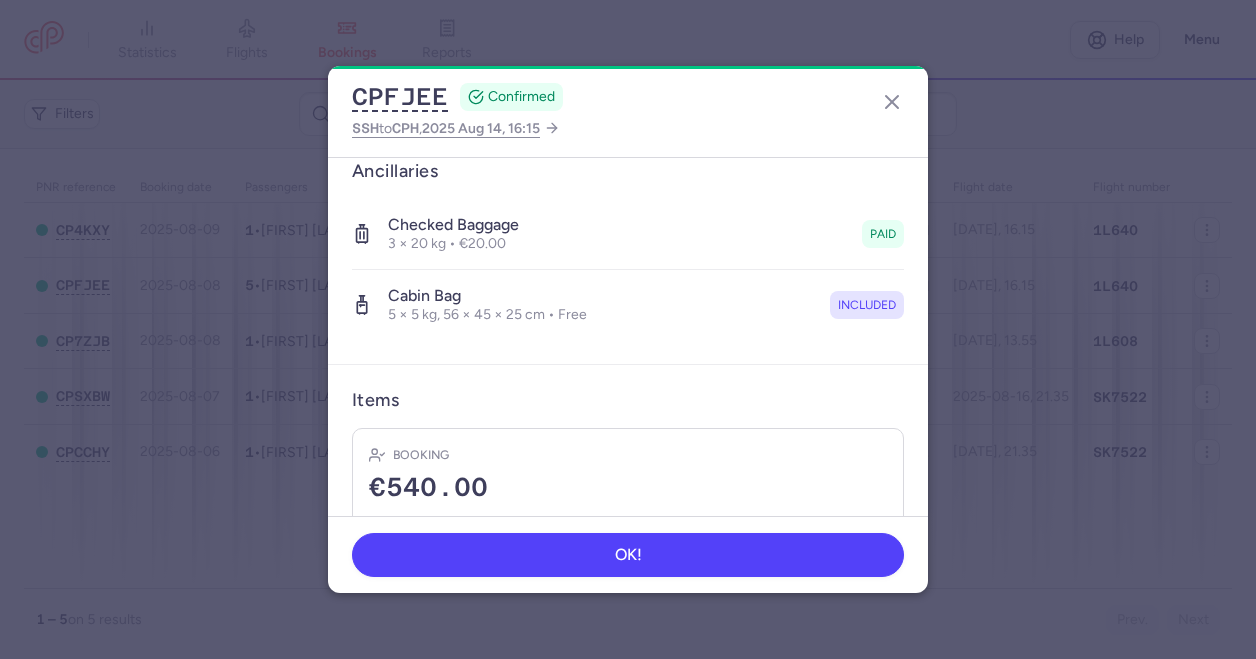 scroll, scrollTop: 1988, scrollLeft: 0, axis: vertical 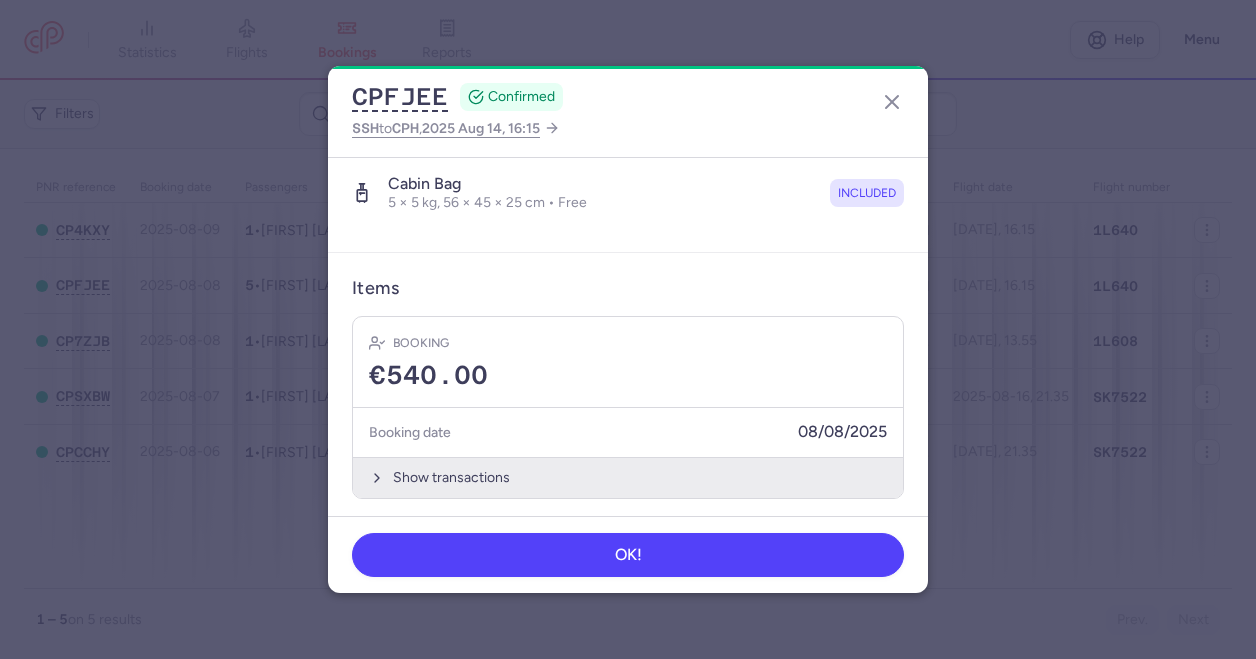 click on "Show transactions" at bounding box center (628, 477) 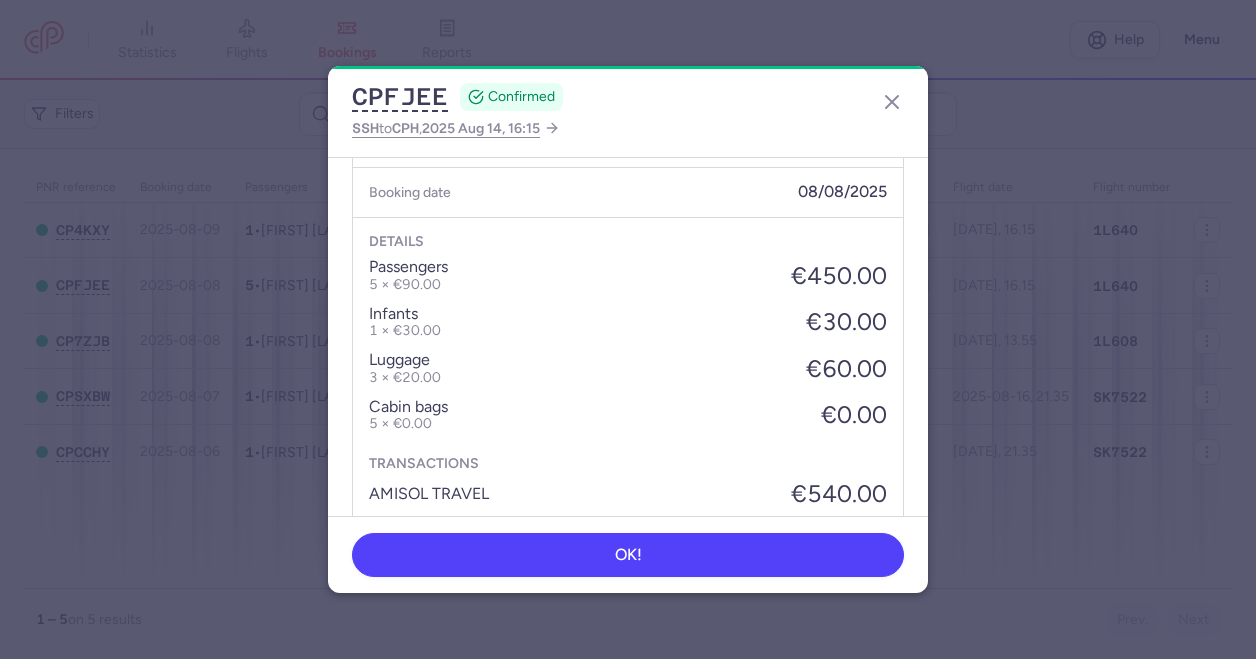 scroll, scrollTop: 2294, scrollLeft: 0, axis: vertical 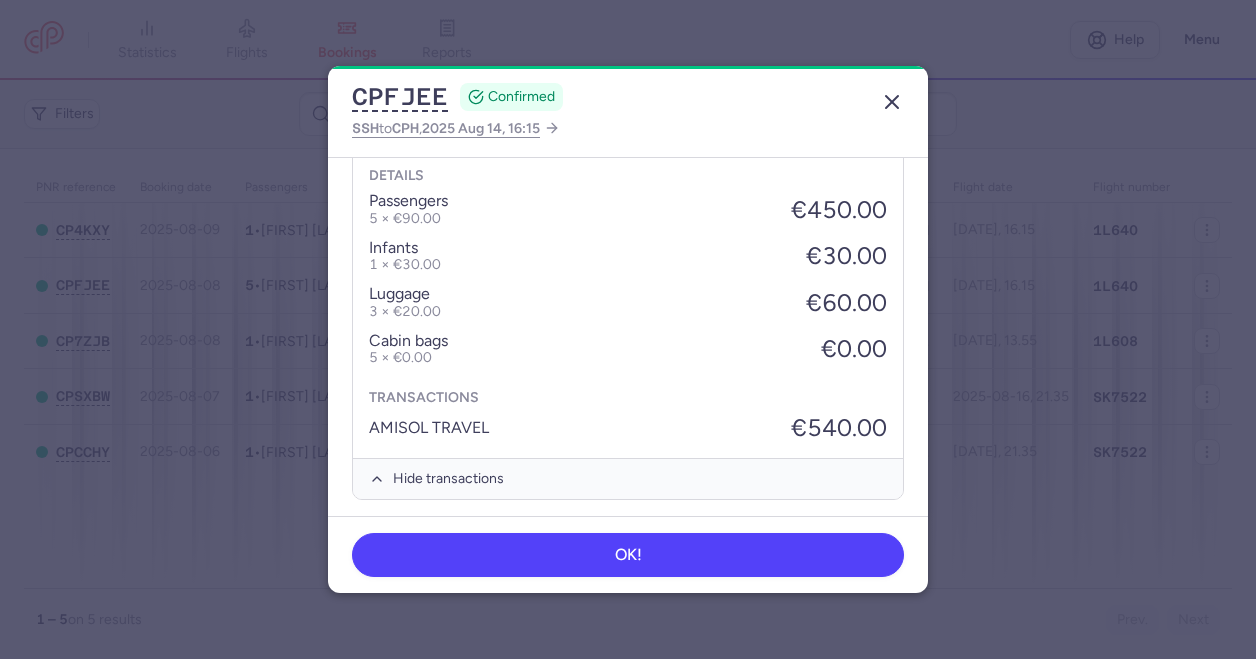 click 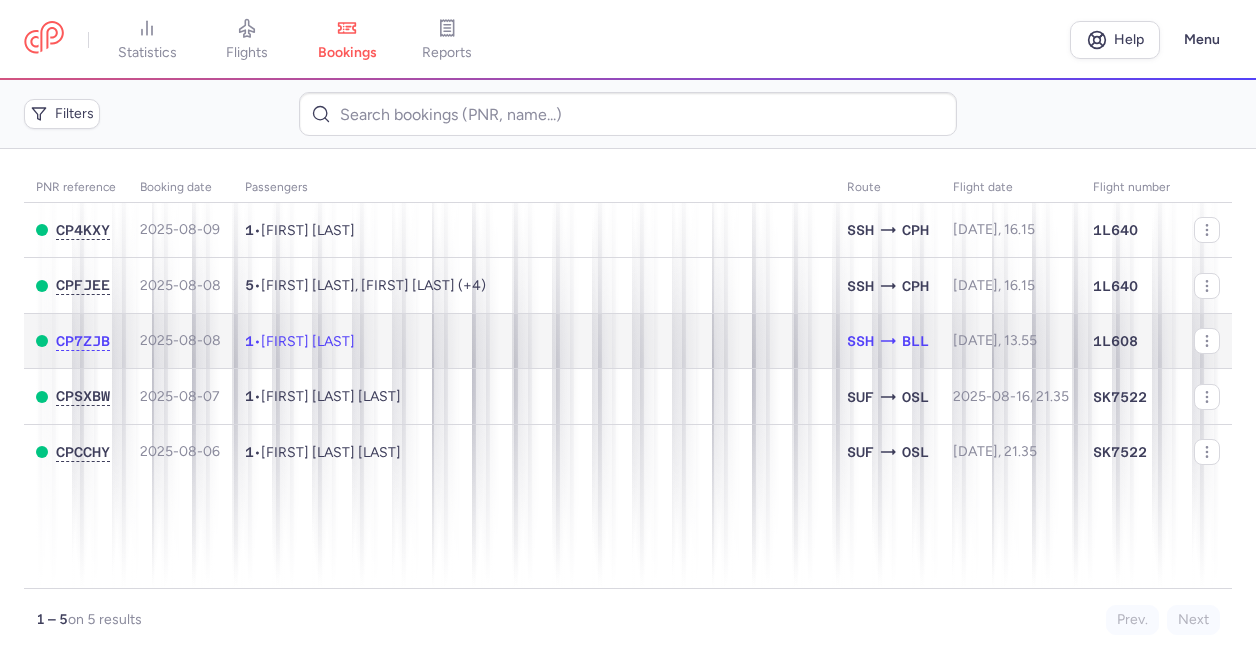 click on "[FIRST] [LAST]" at bounding box center [308, 341] 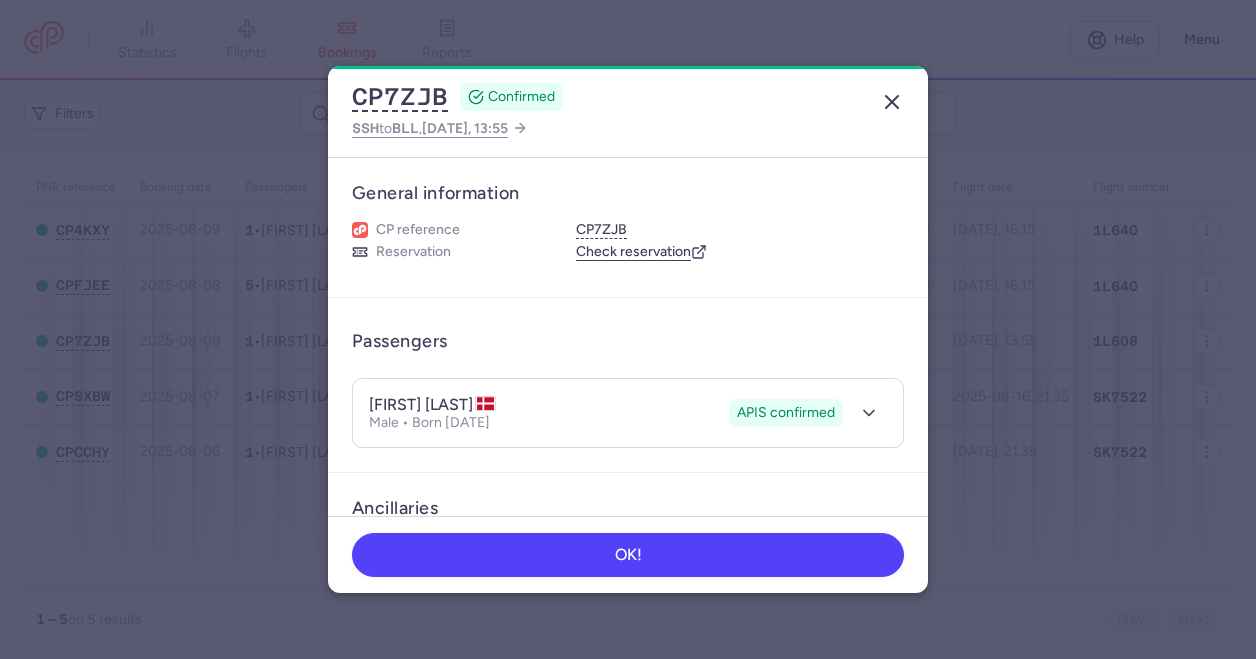 click 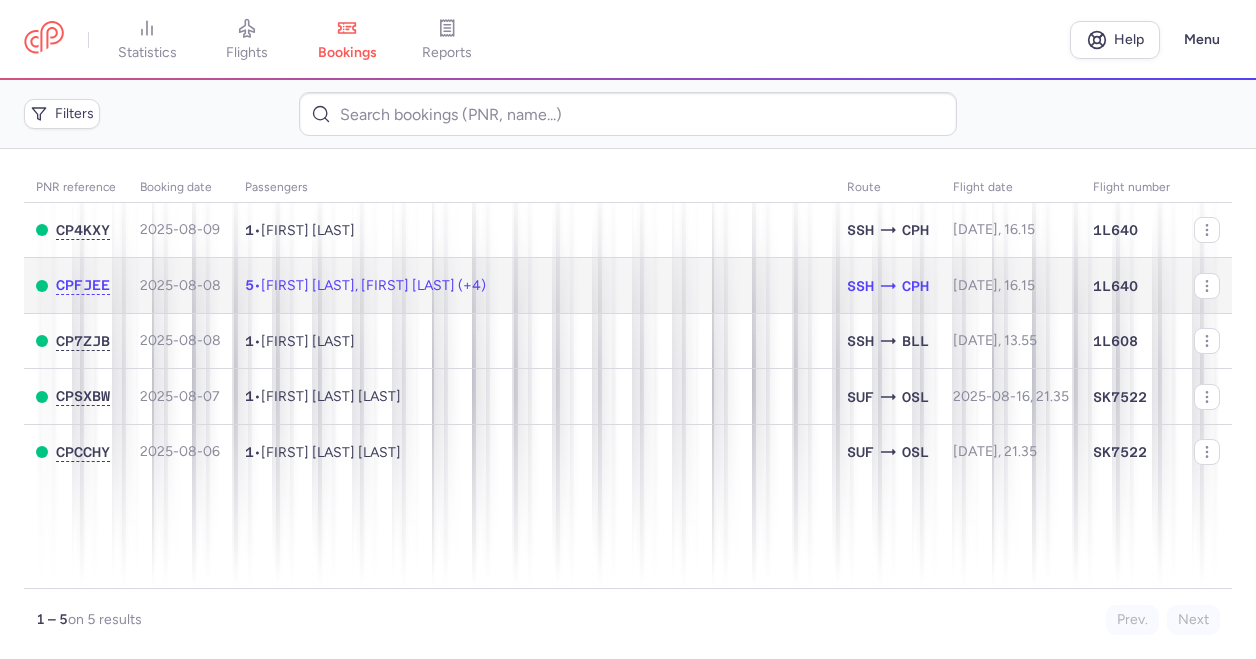 click on "[FIRST] [LAST], [FIRST] [LAST] (+4)" at bounding box center [373, 285] 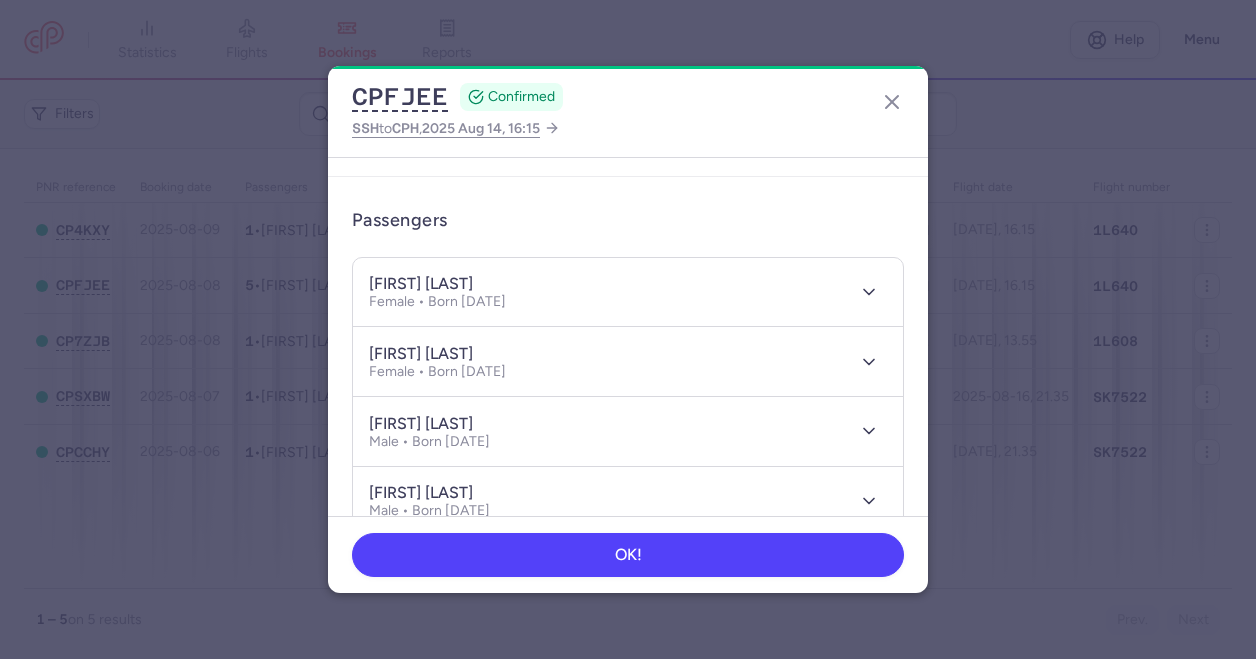 scroll, scrollTop: 122, scrollLeft: 0, axis: vertical 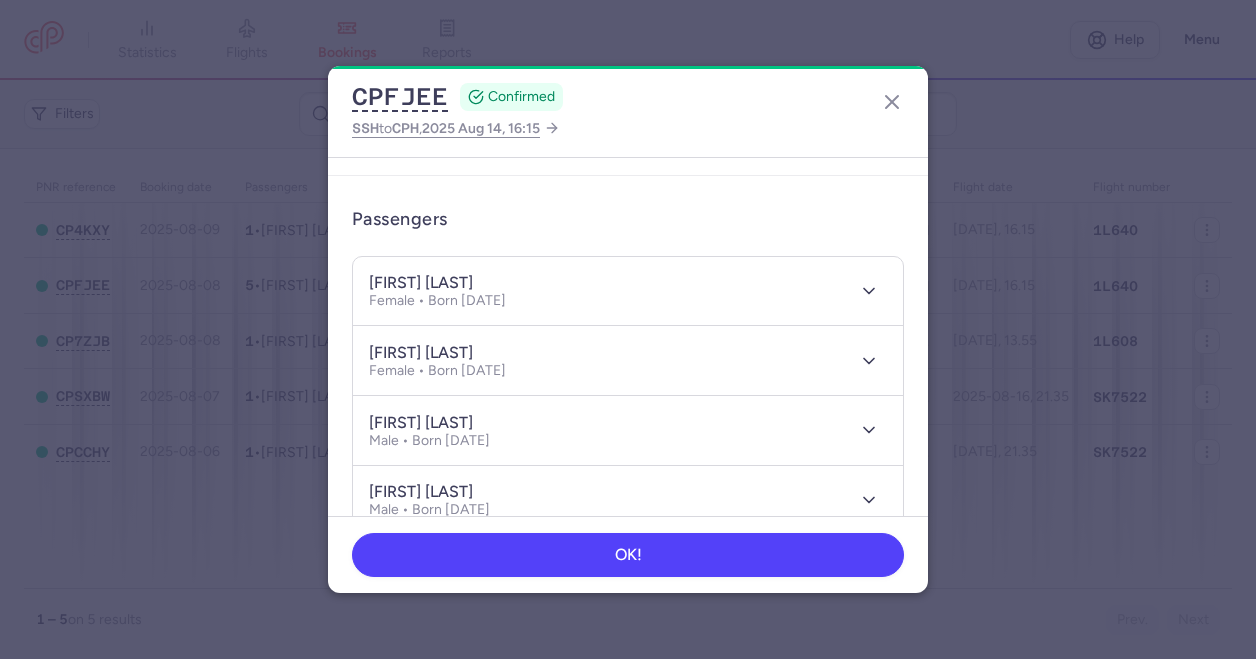 click on "[FIRST] [LAST] Female • Born [DATE]" at bounding box center (606, 291) 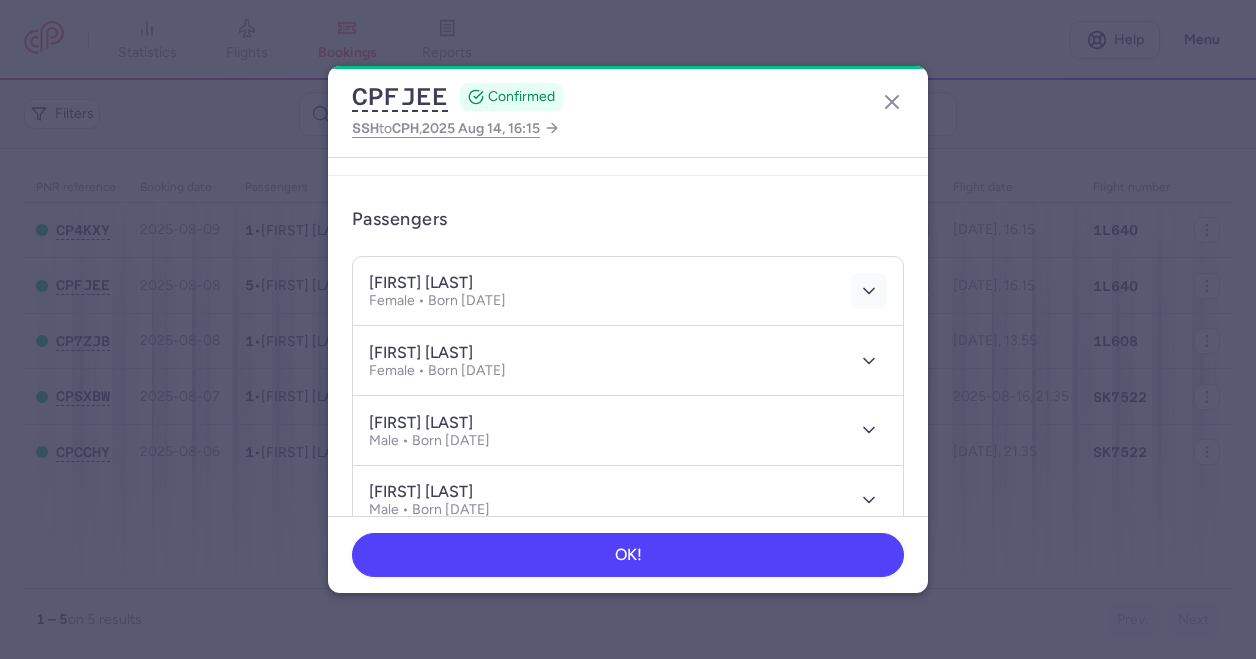 click 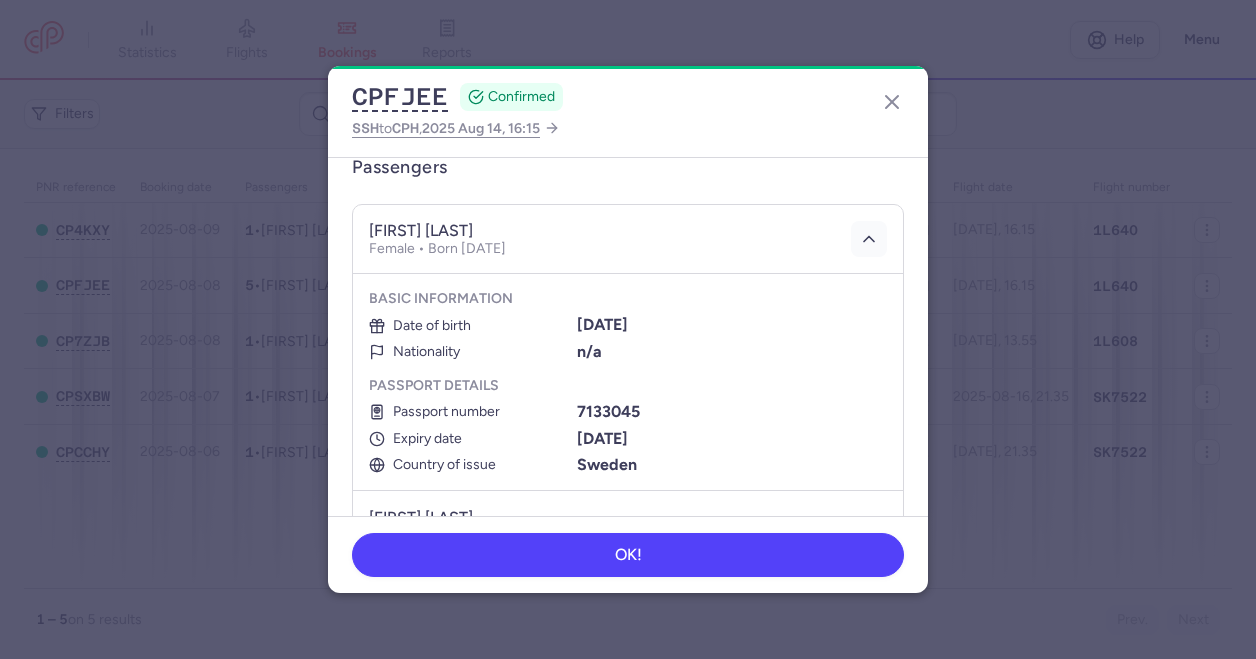 scroll, scrollTop: 144, scrollLeft: 0, axis: vertical 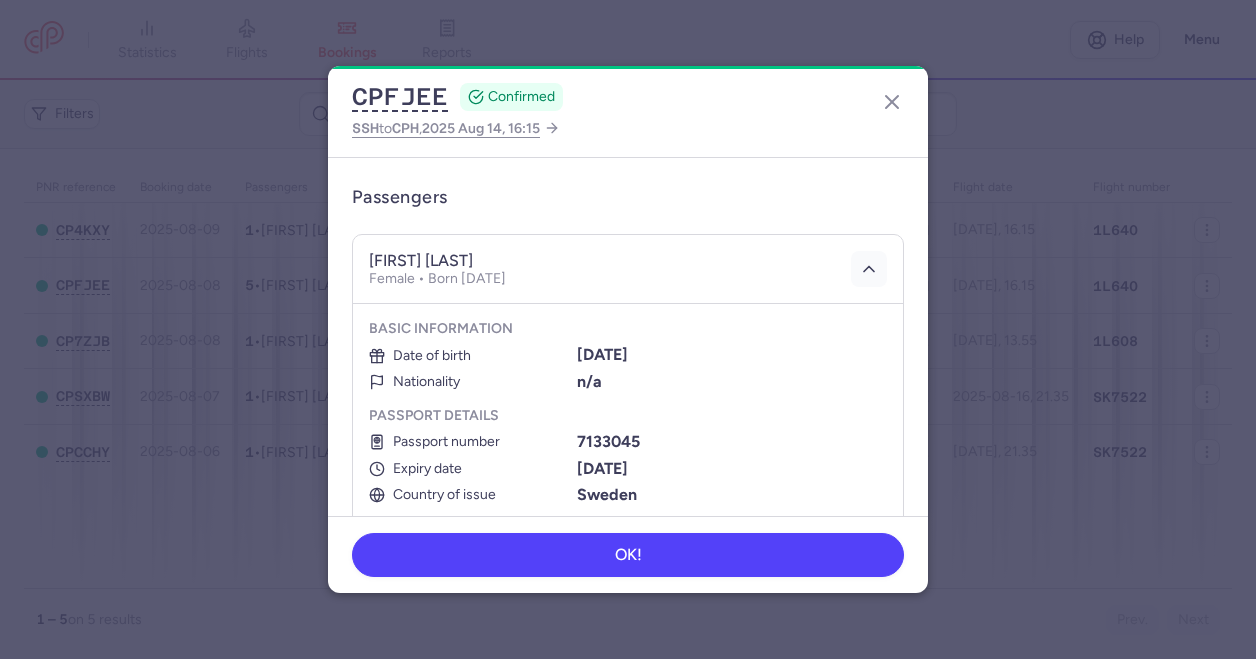 click at bounding box center (869, 269) 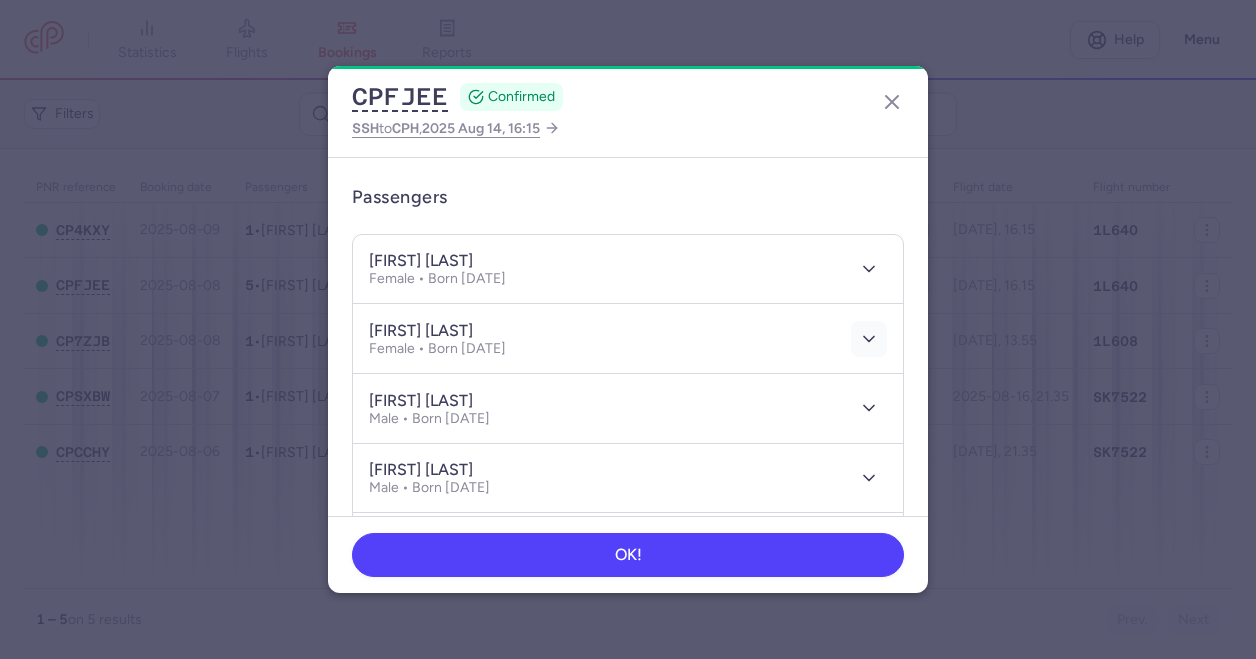 click at bounding box center (869, 339) 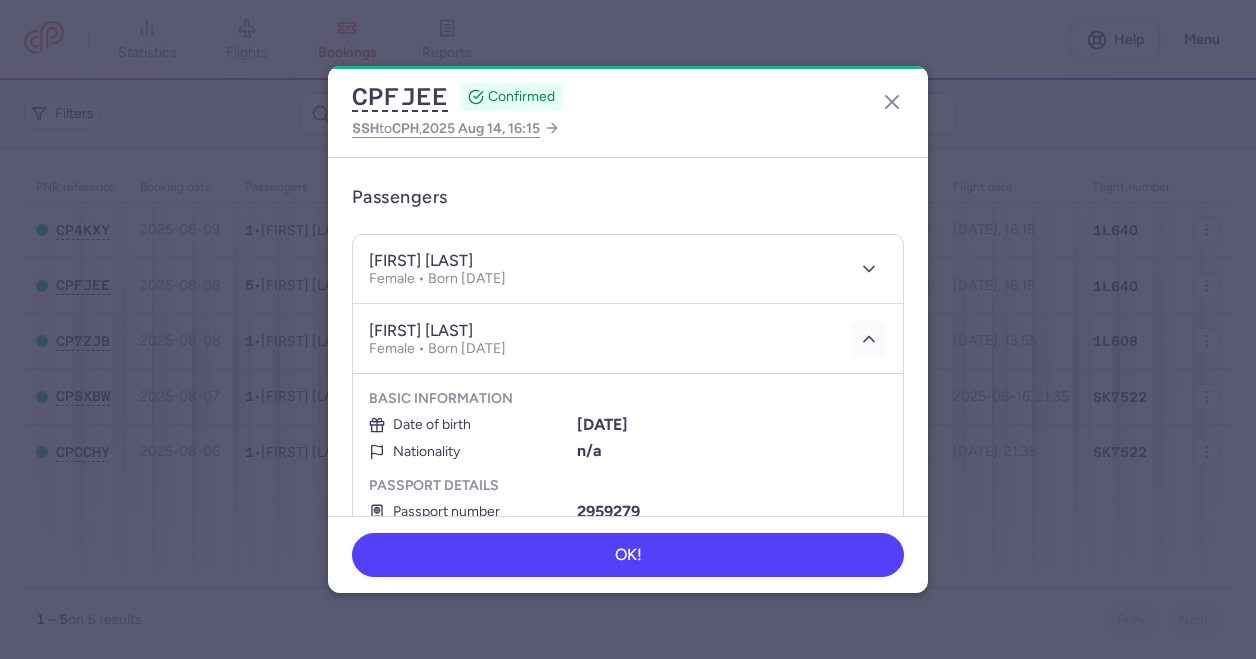 click at bounding box center (869, 339) 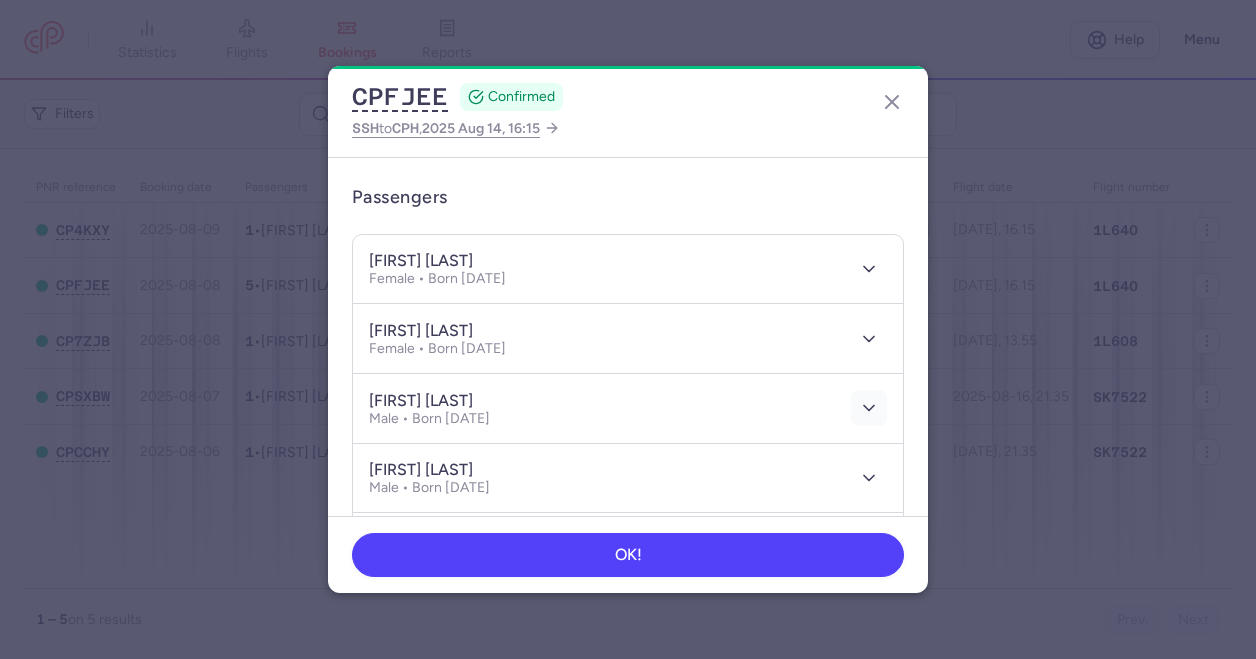 click 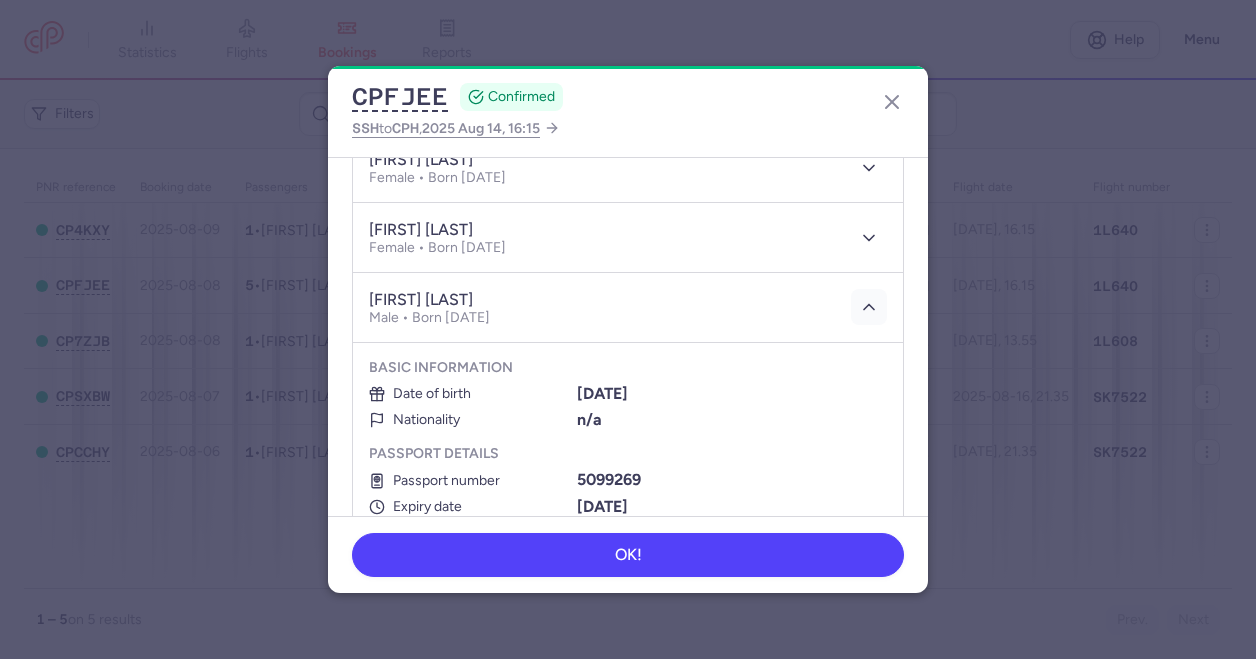 scroll, scrollTop: 246, scrollLeft: 0, axis: vertical 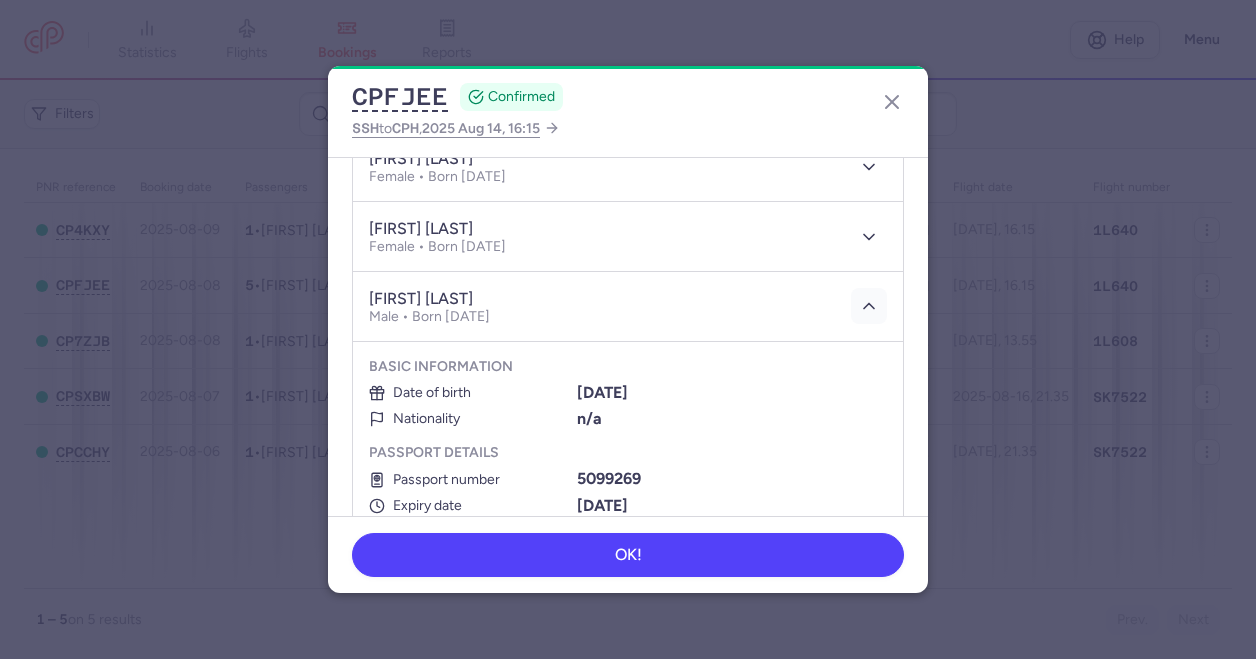 click 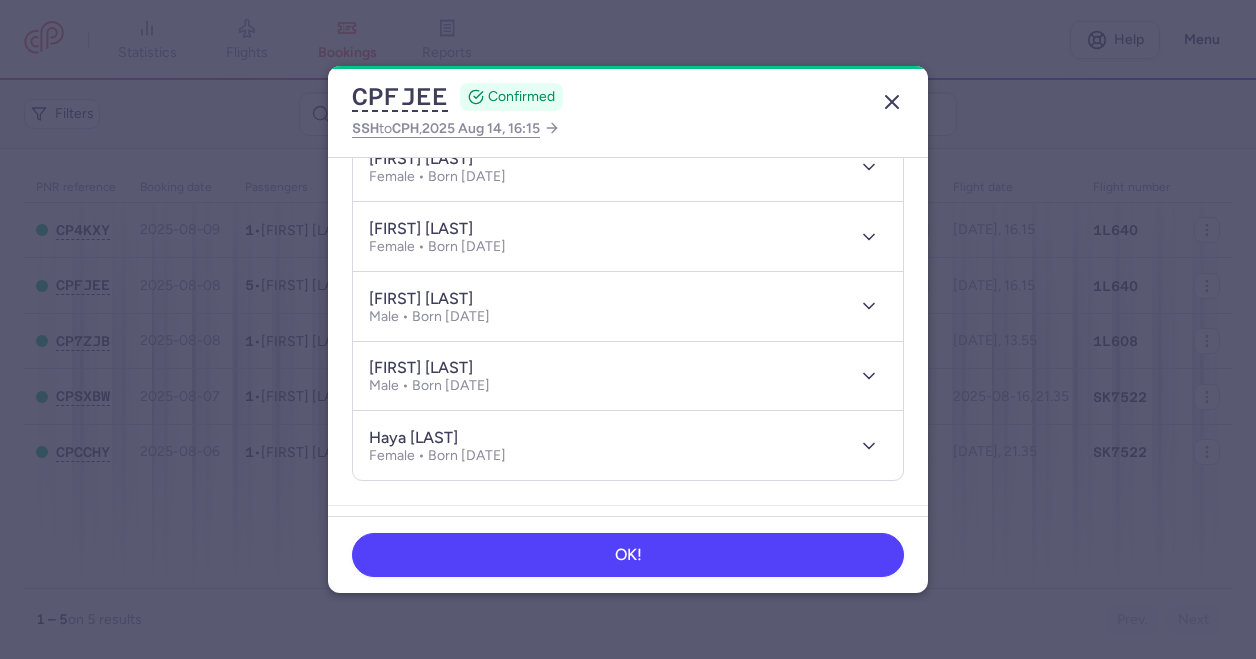 click 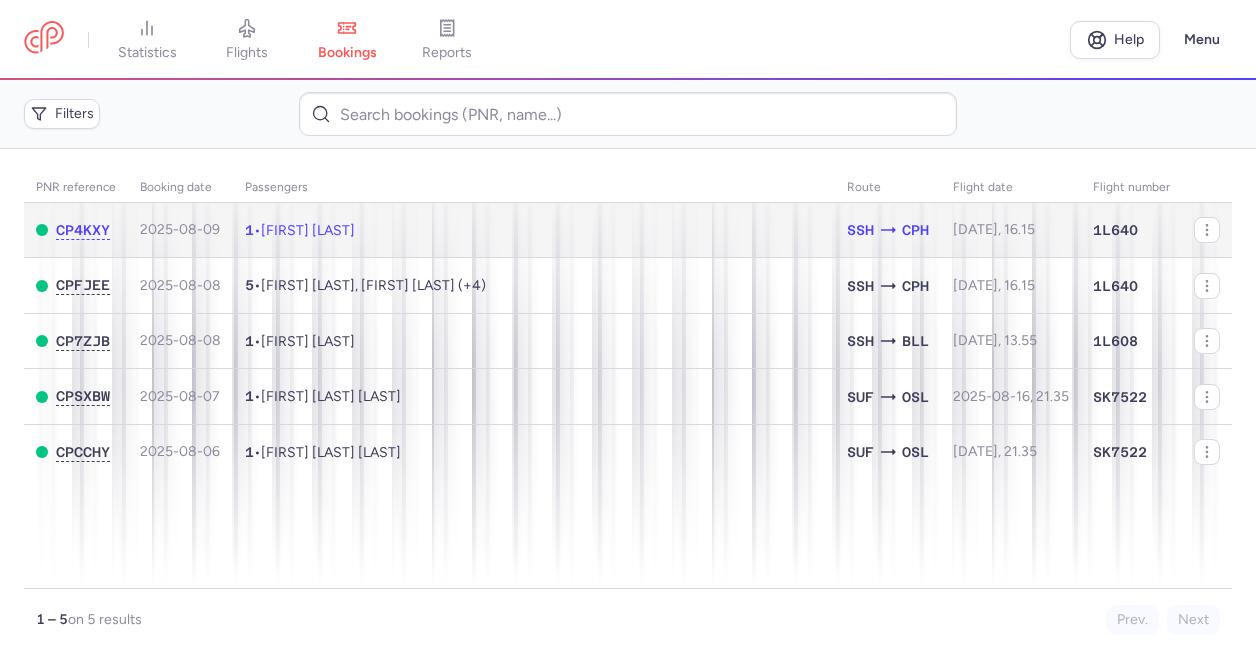 click on "1 • [LAST] [LAST]" 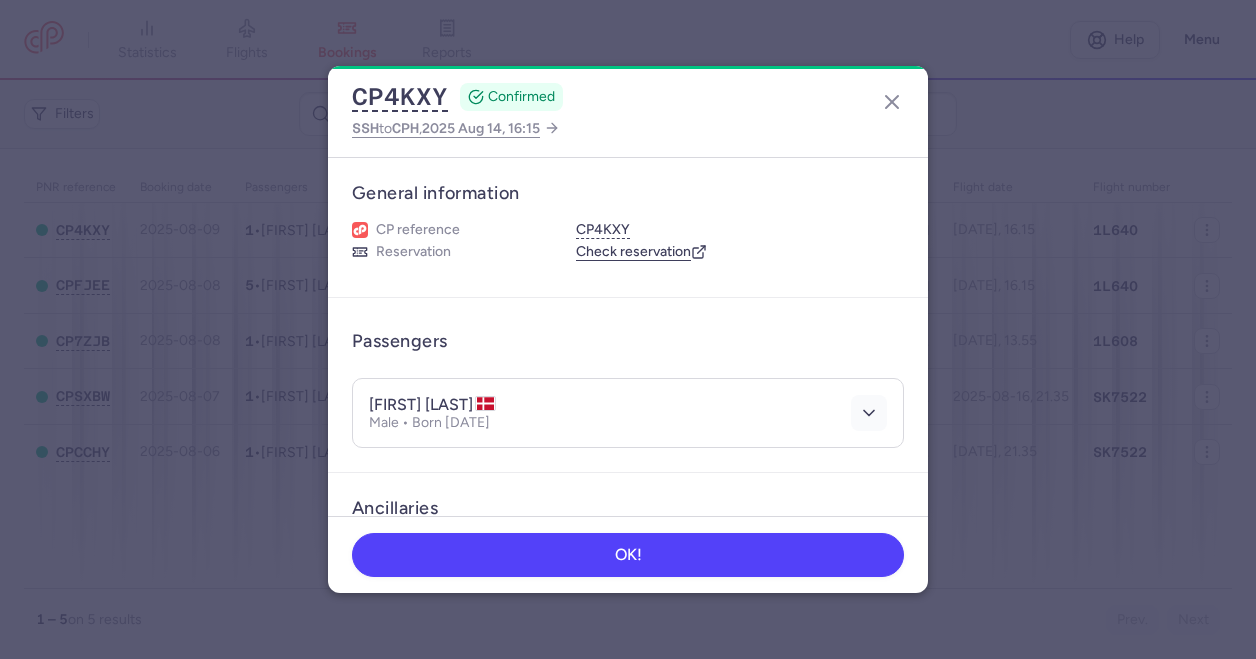click 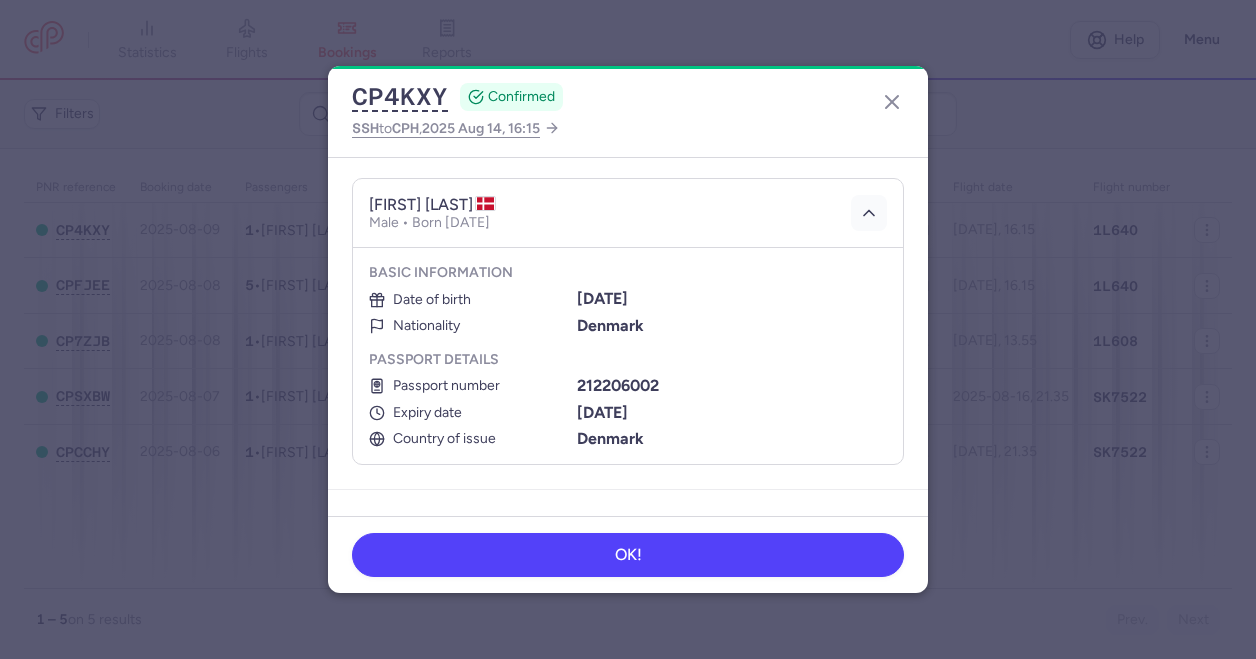 scroll, scrollTop: 202, scrollLeft: 0, axis: vertical 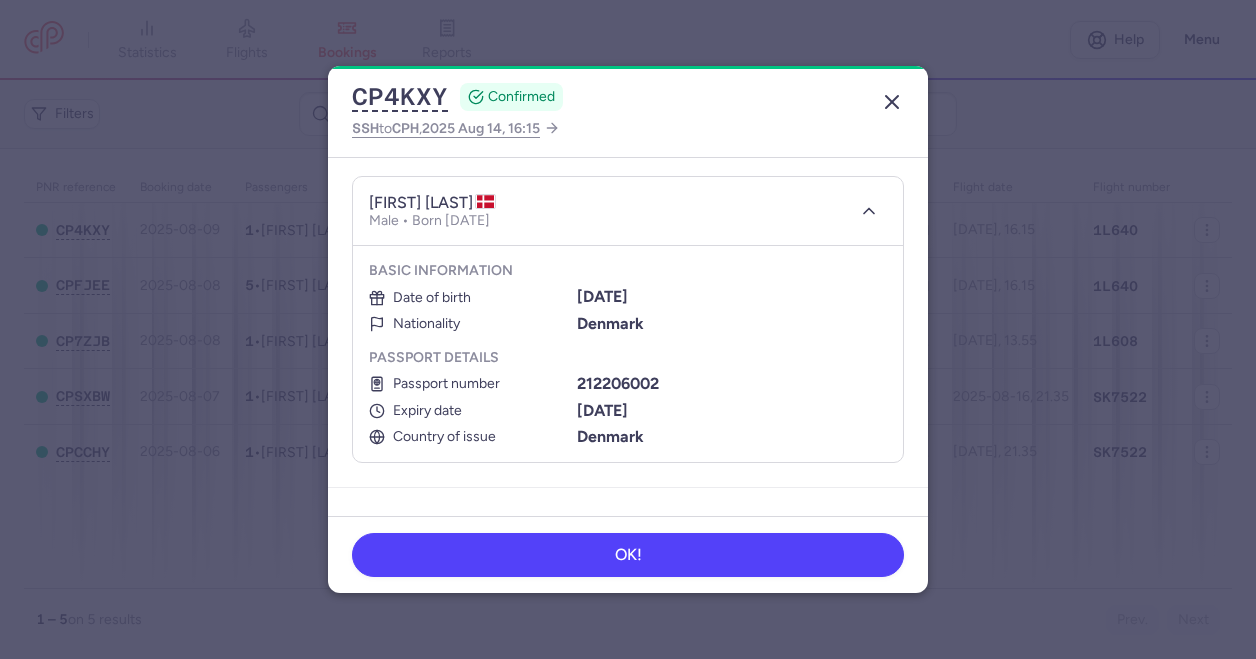 click 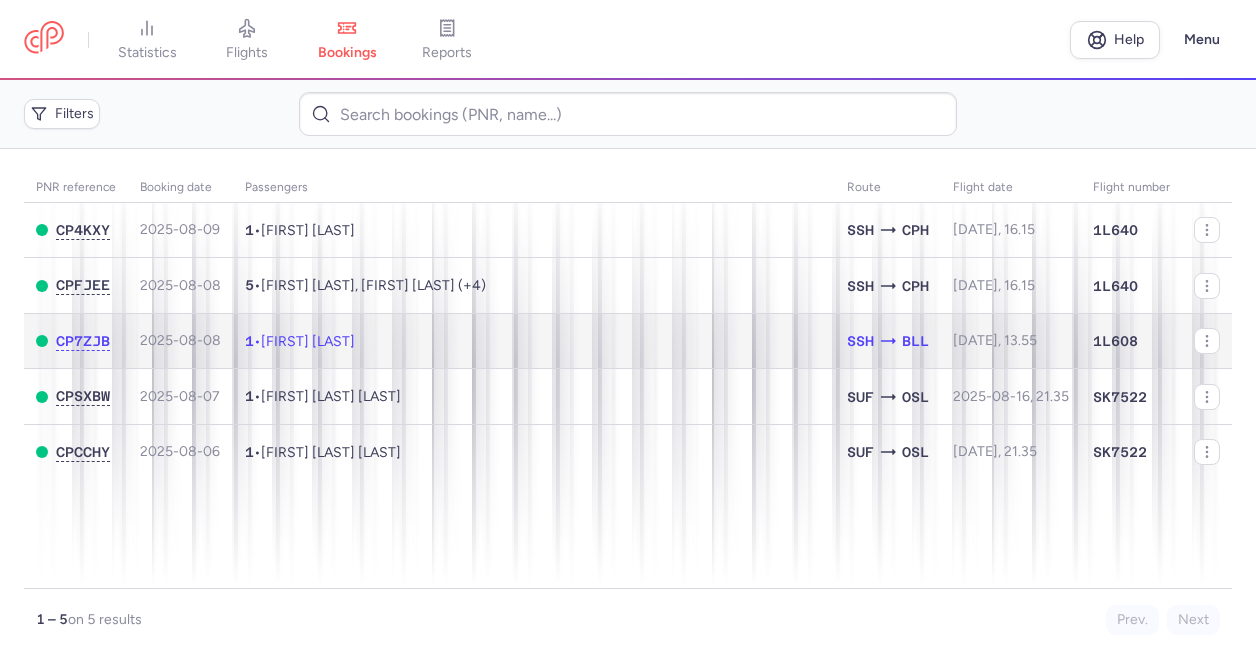 click on "1 • [FIRST] [LAST]" 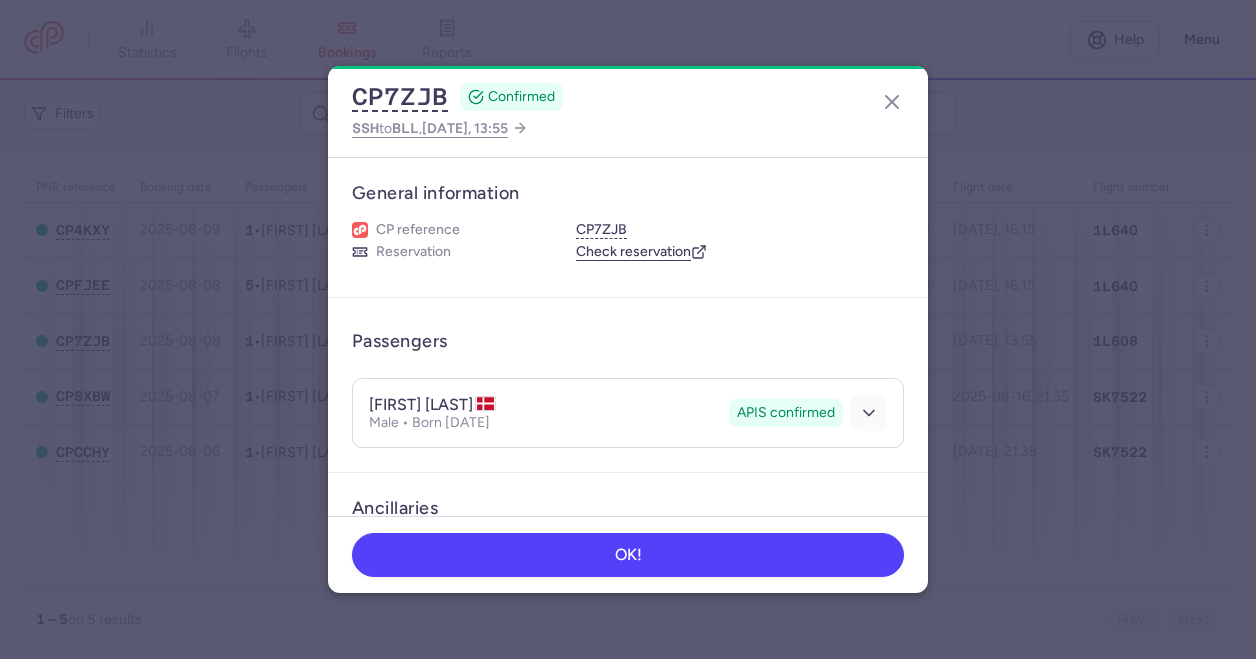 click at bounding box center (869, 413) 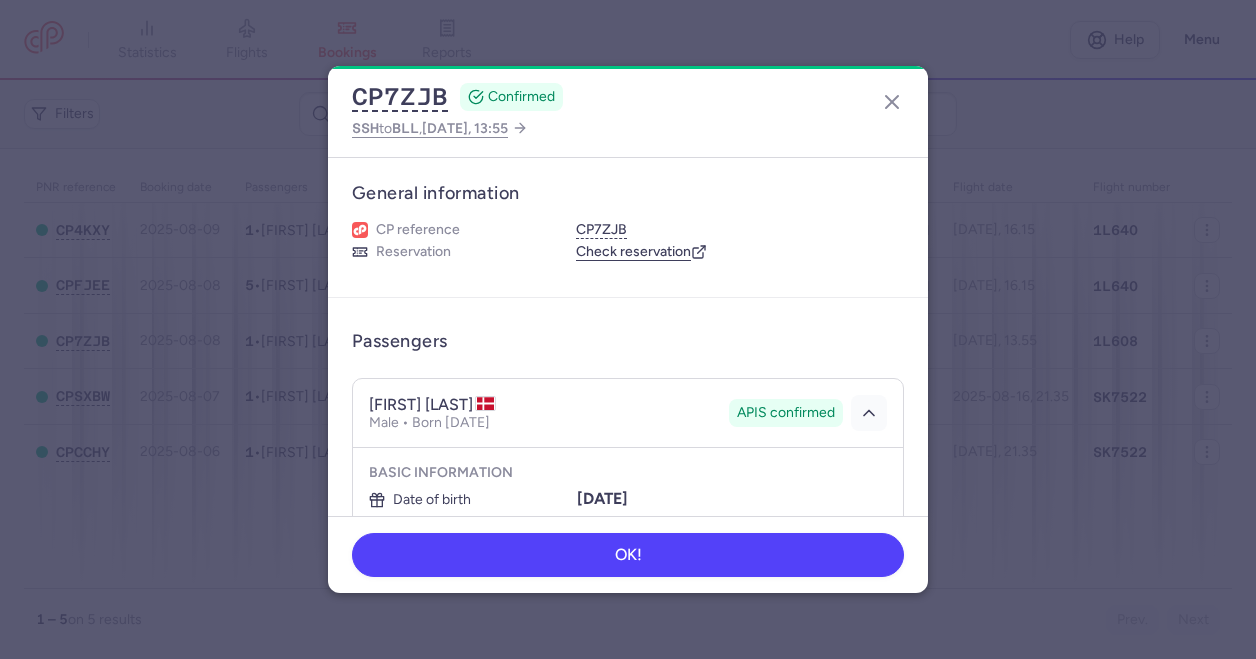 scroll, scrollTop: 220, scrollLeft: 0, axis: vertical 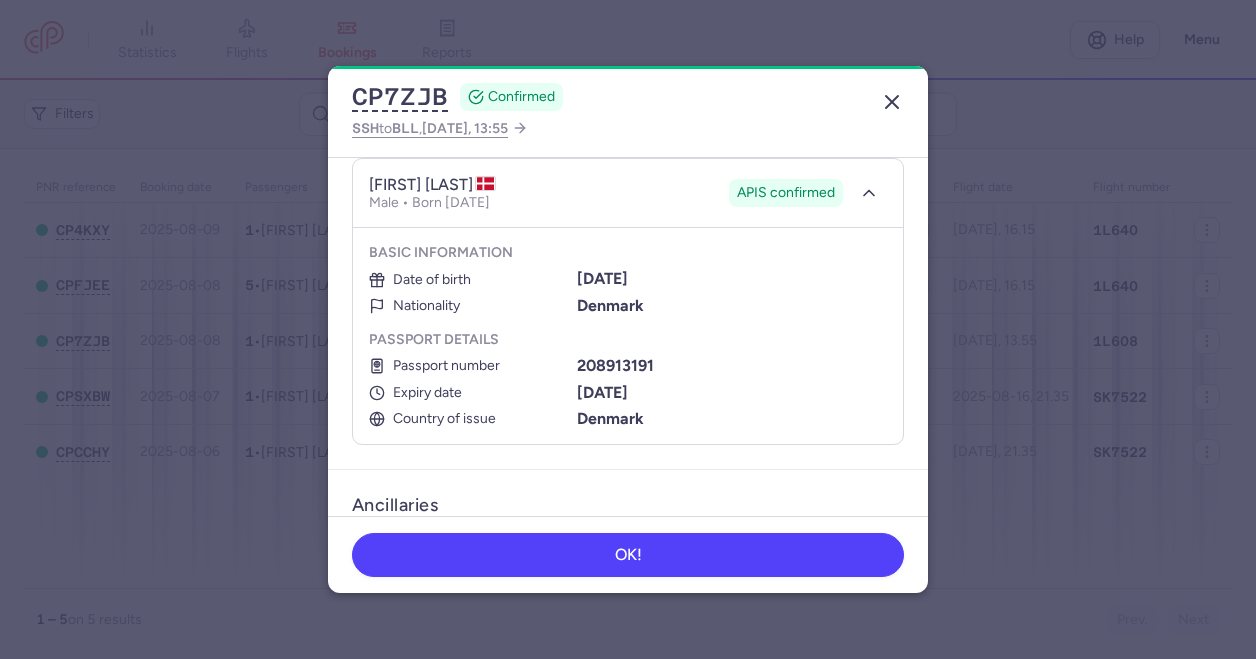 click 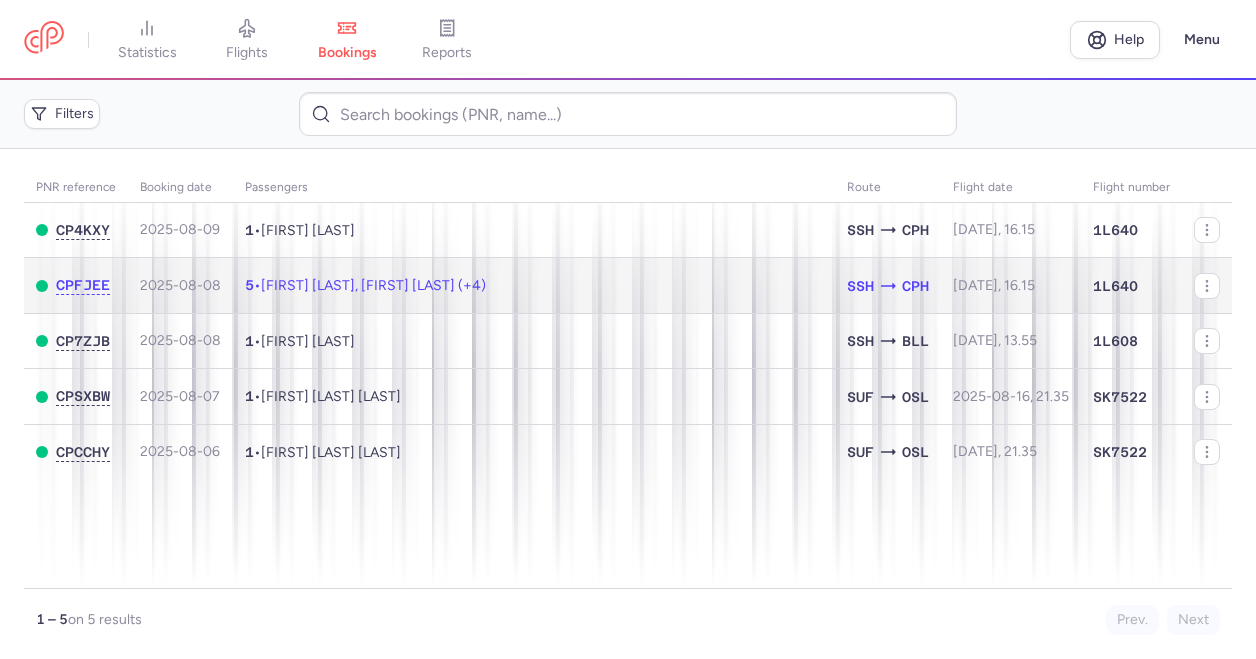 click on "[FIRST] [LAST], [FIRST] [LAST] (+4)" at bounding box center [373, 285] 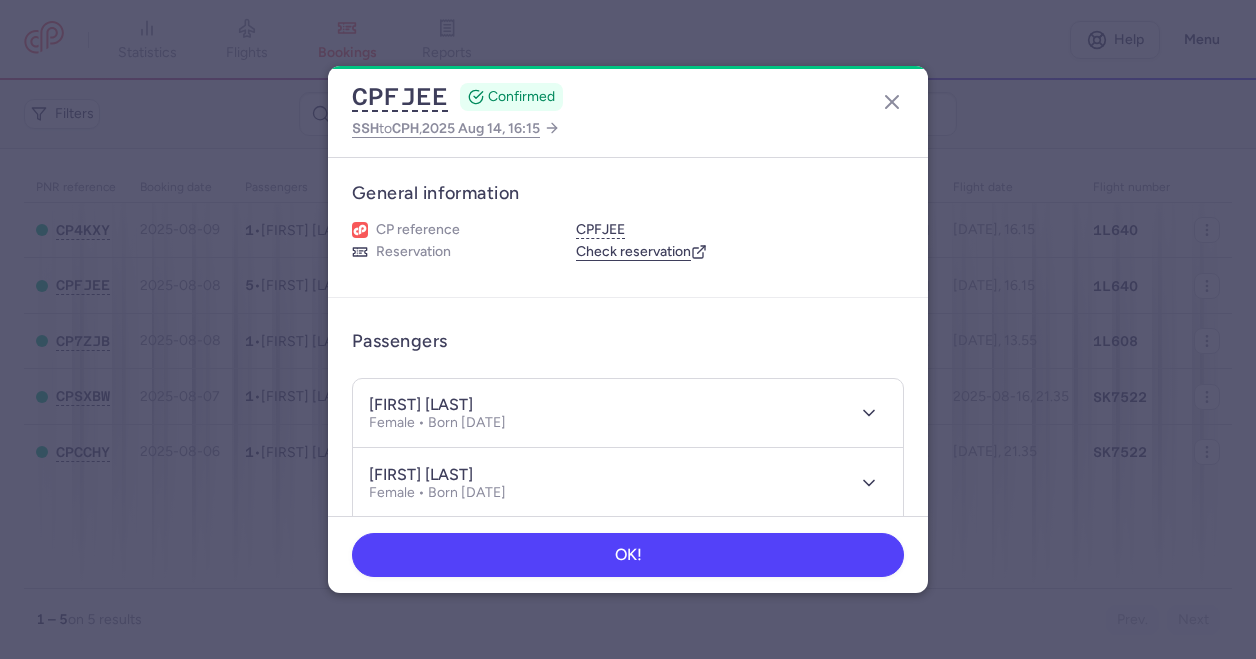 click on "[FIRST] [LAST] Female • Born [DATE]" at bounding box center [606, 413] 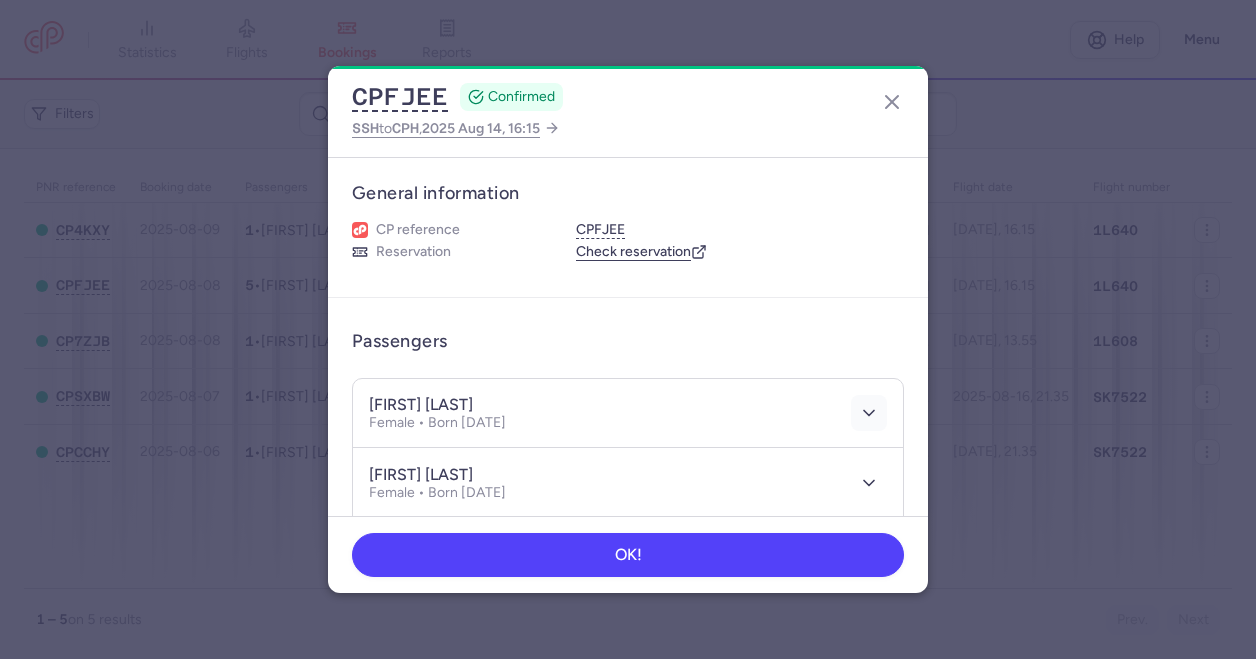 click 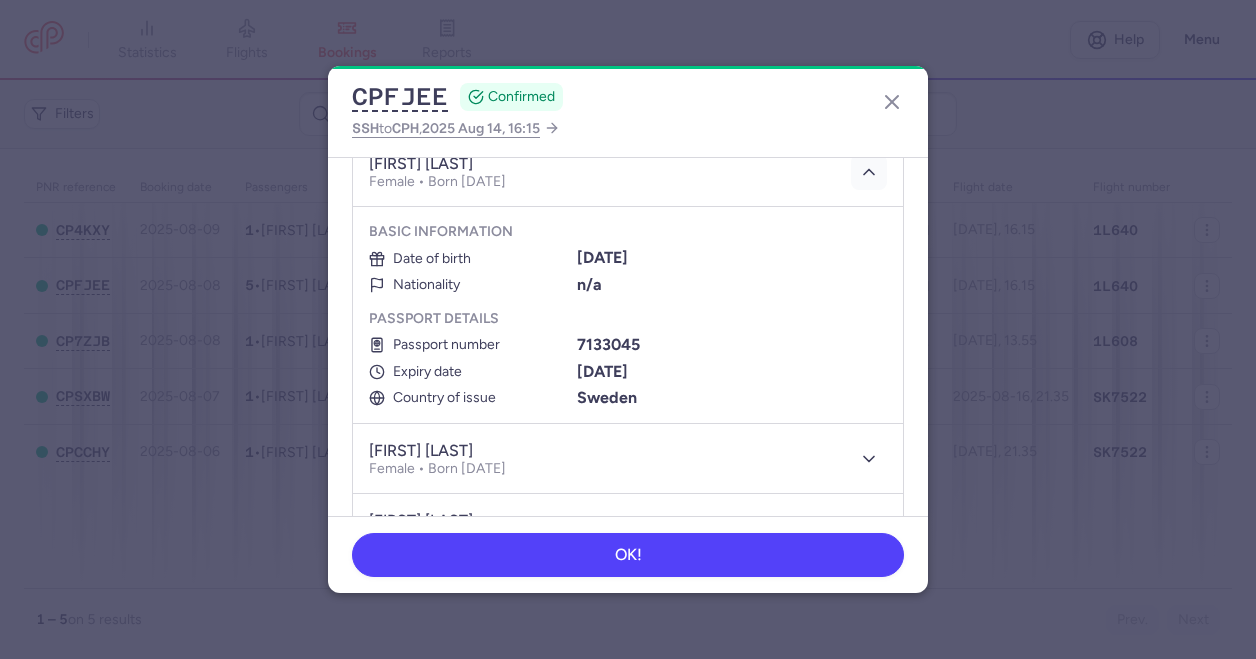 scroll, scrollTop: 313, scrollLeft: 0, axis: vertical 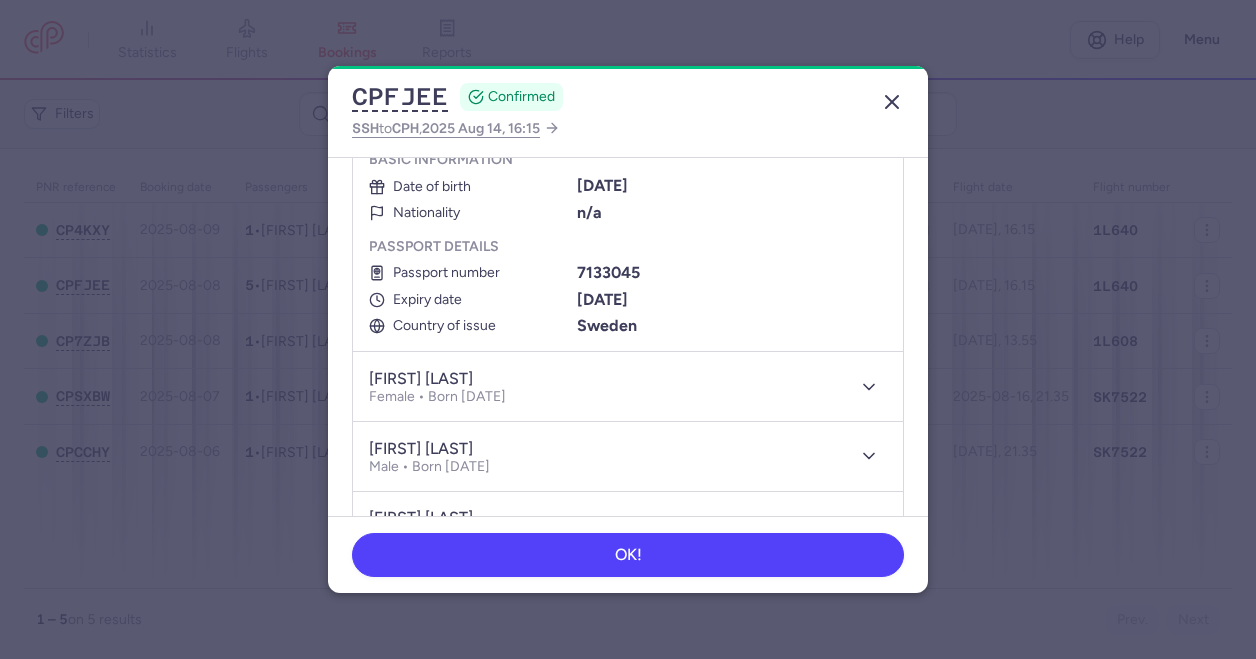 click 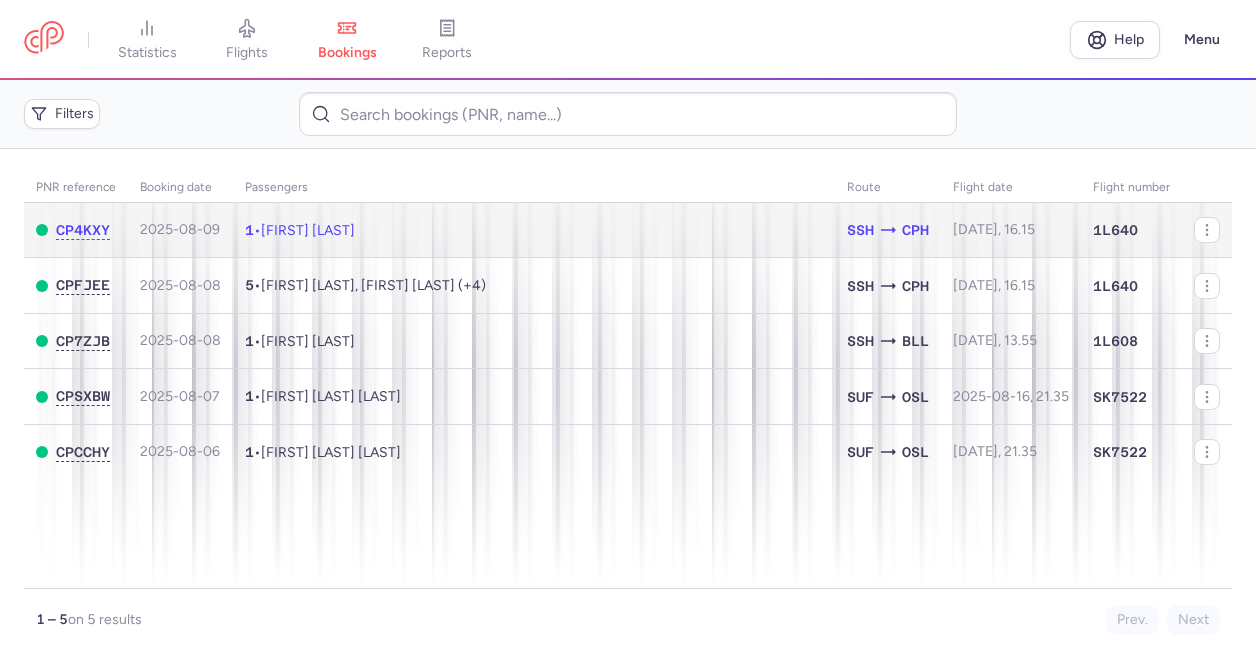 click on "[FIRST] [LAST]" at bounding box center [308, 230] 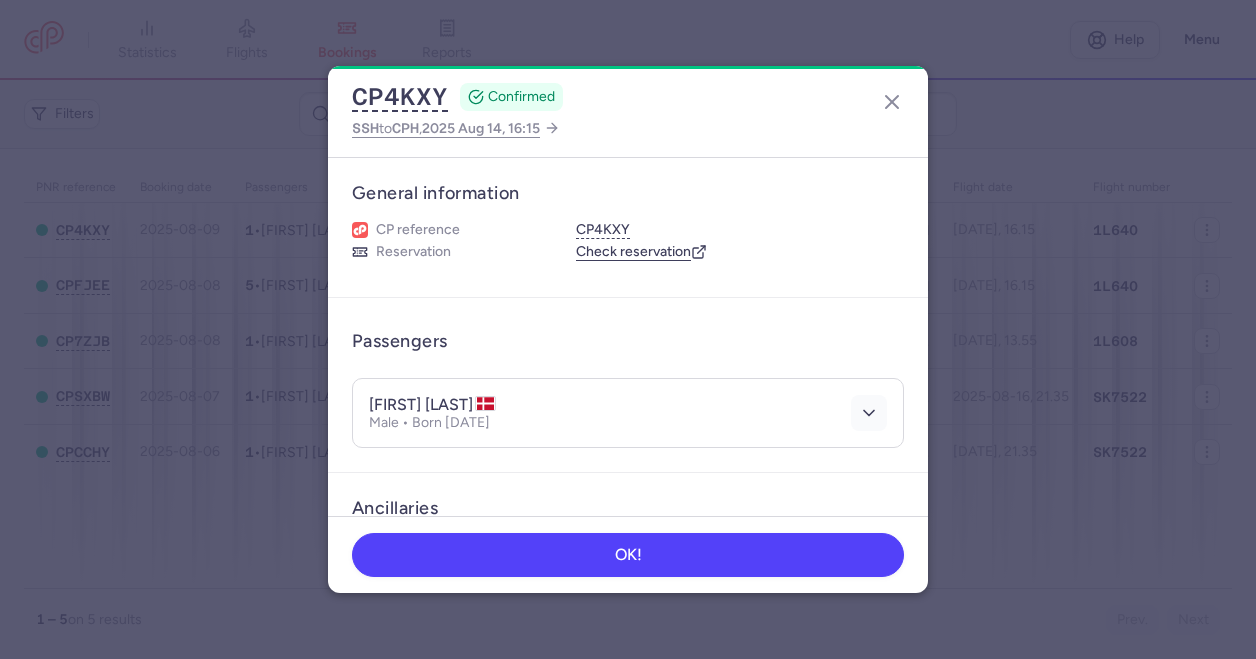 click 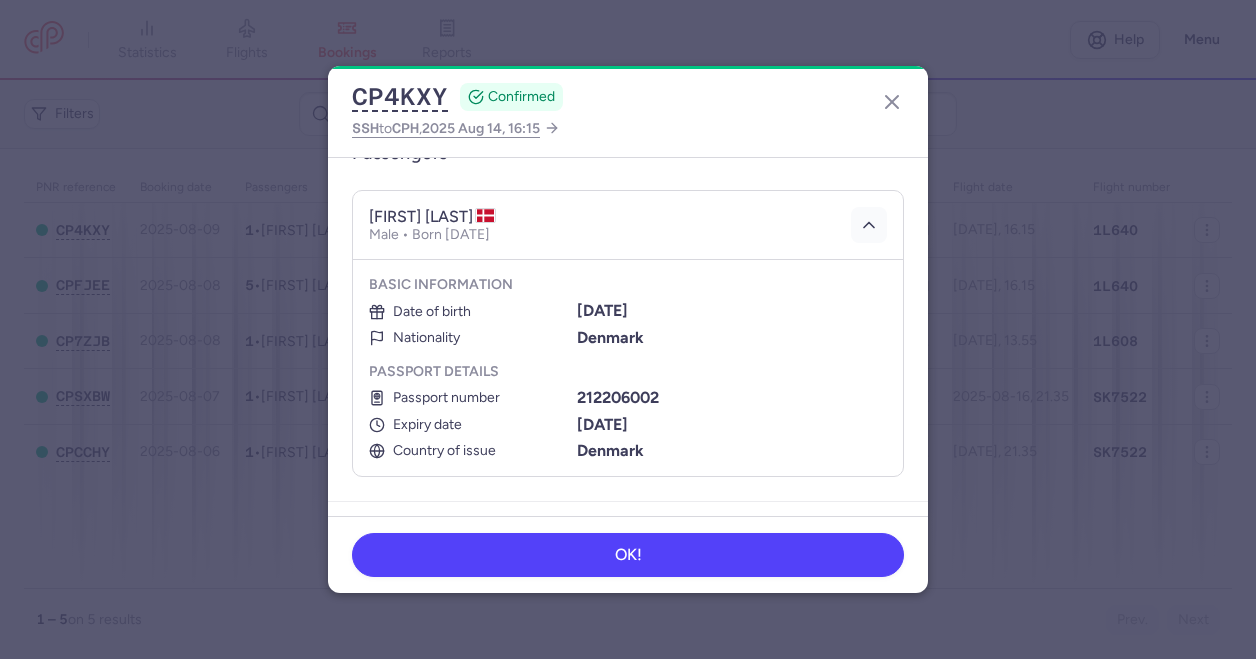 scroll, scrollTop: 188, scrollLeft: 0, axis: vertical 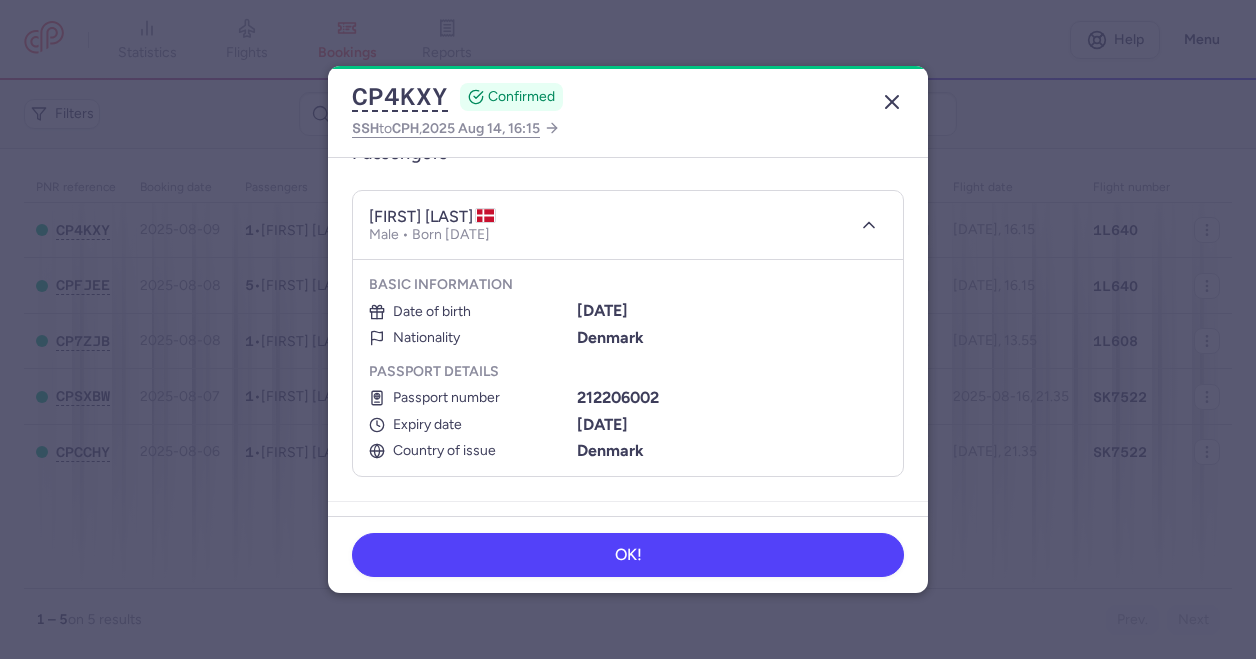click 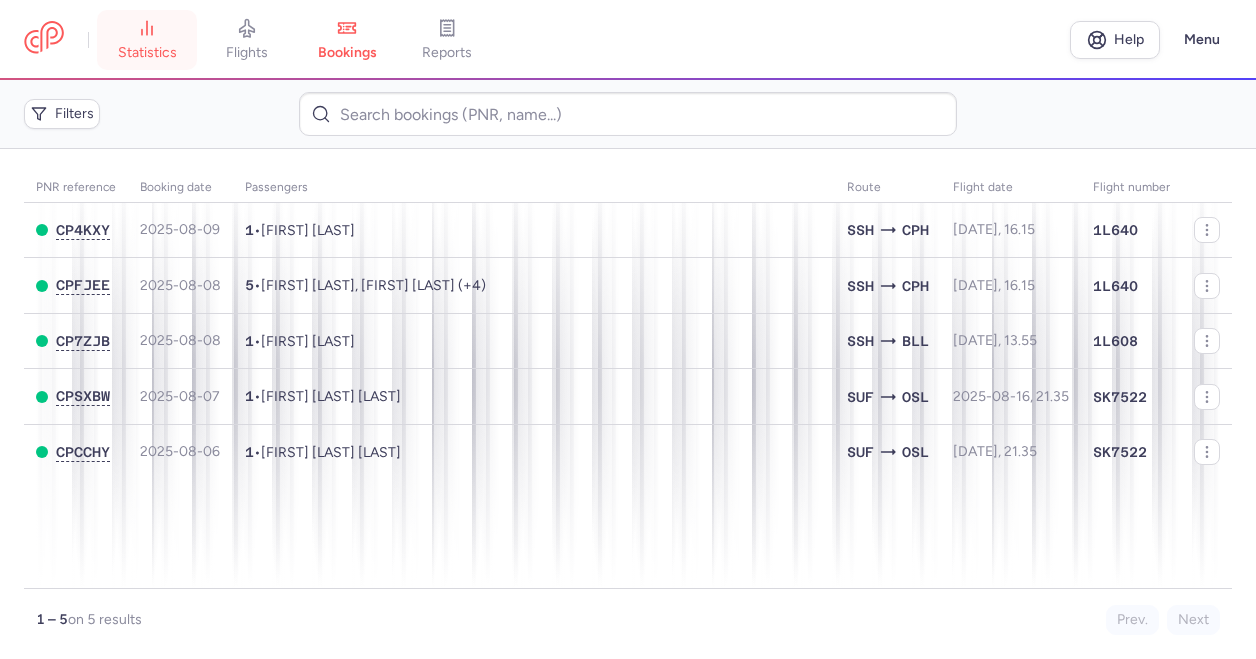 click on "statistics" at bounding box center (147, 40) 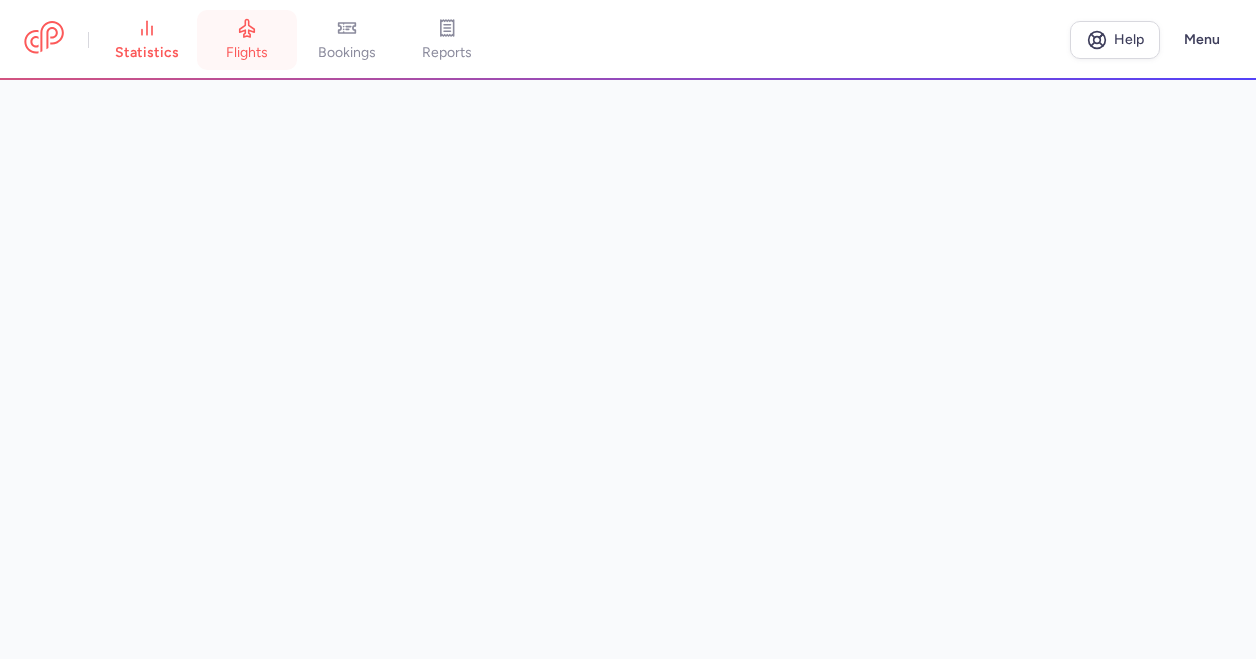 click on "flights" at bounding box center (247, 53) 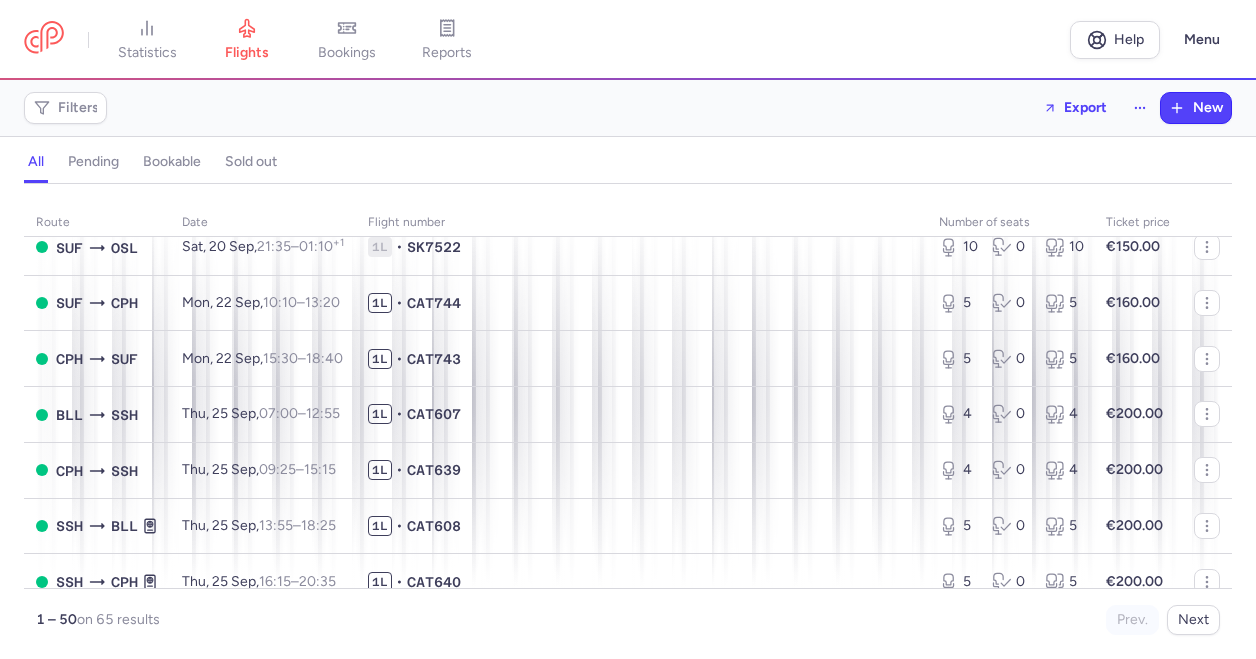 scroll, scrollTop: 2558, scrollLeft: 0, axis: vertical 